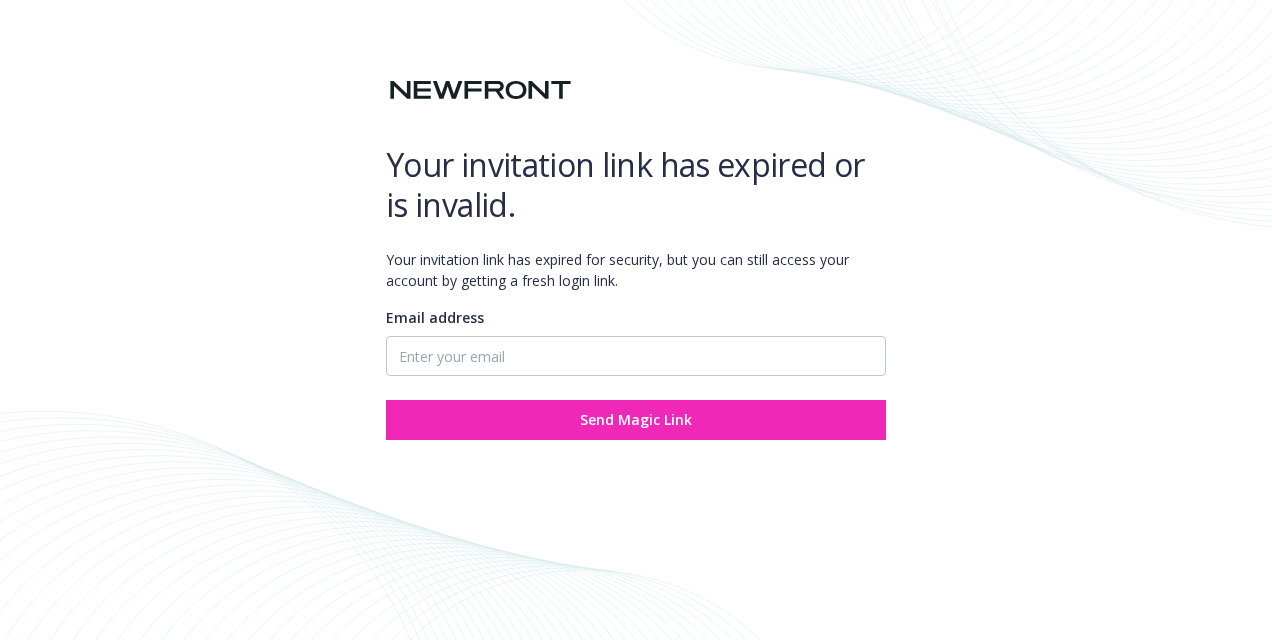 scroll, scrollTop: 0, scrollLeft: 0, axis: both 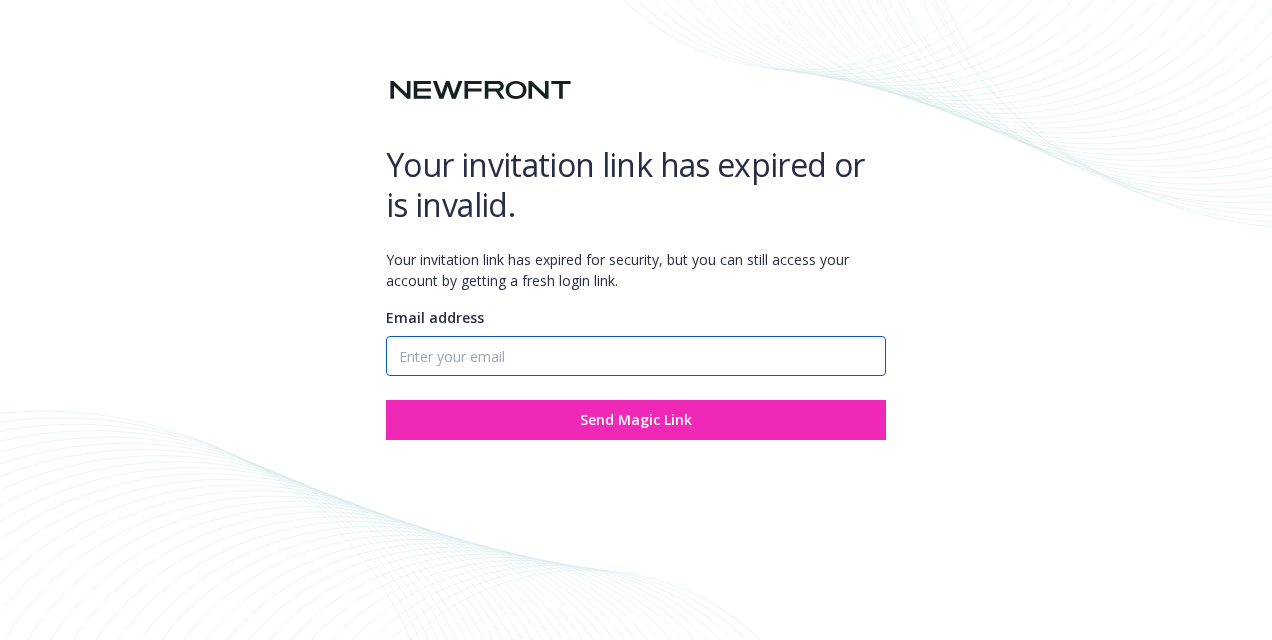 click on "Email address" at bounding box center [636, 356] 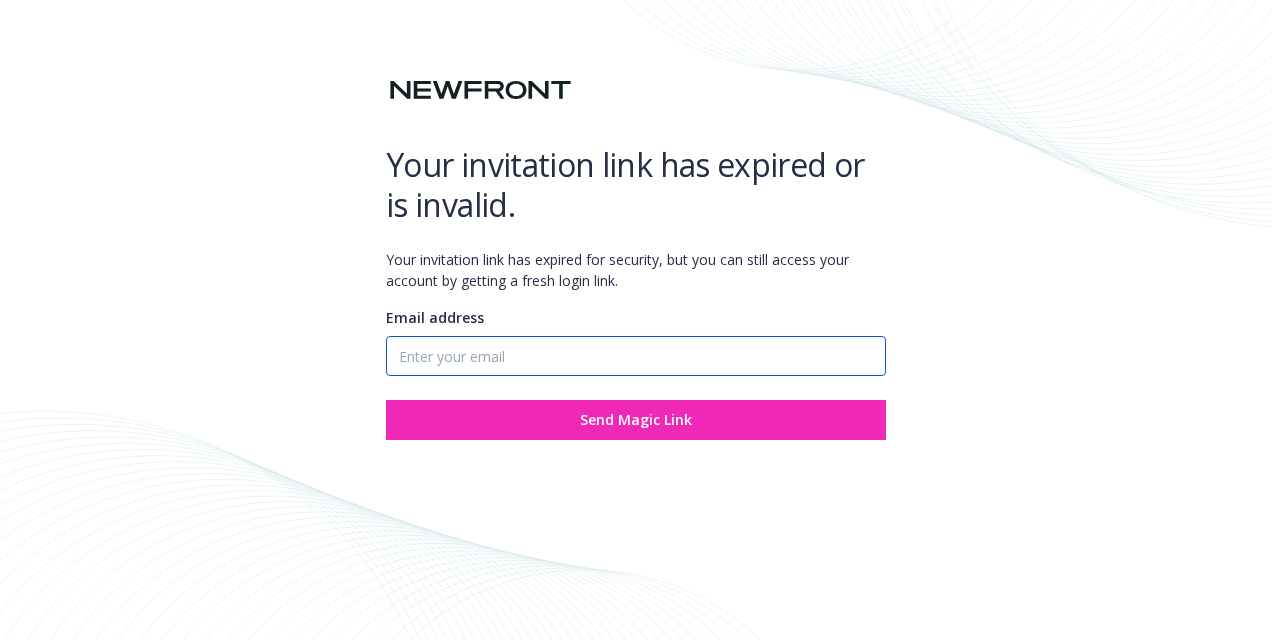 type on "cris.ricciardi@necnetworks.com" 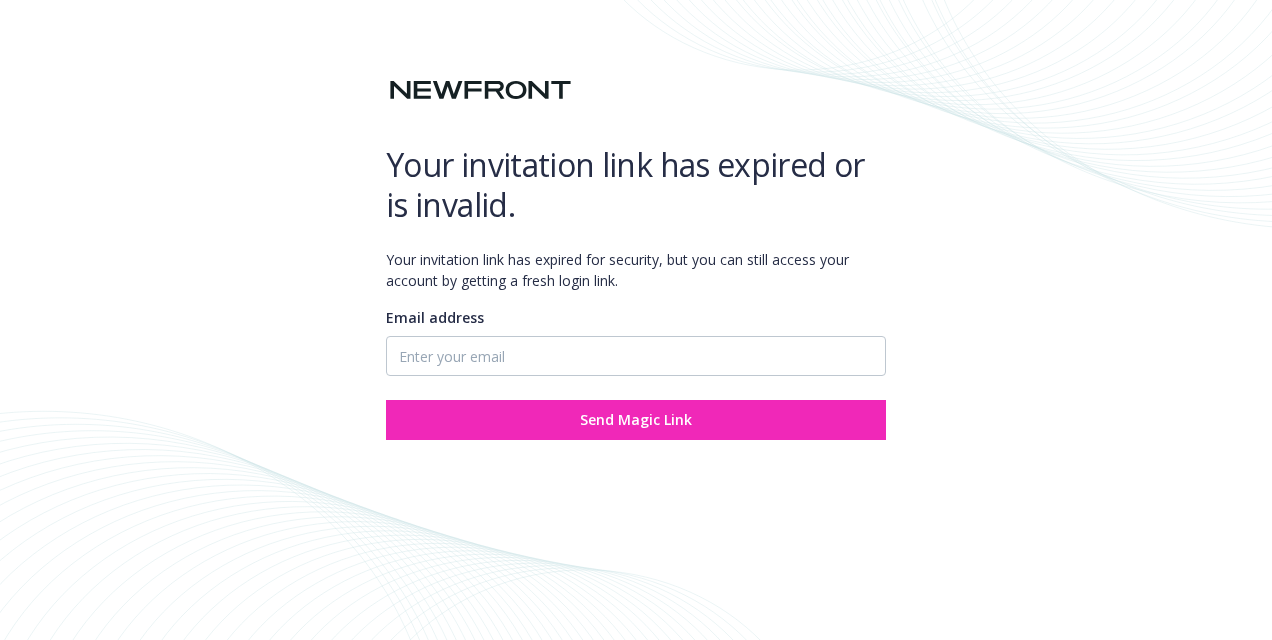 scroll, scrollTop: 0, scrollLeft: 0, axis: both 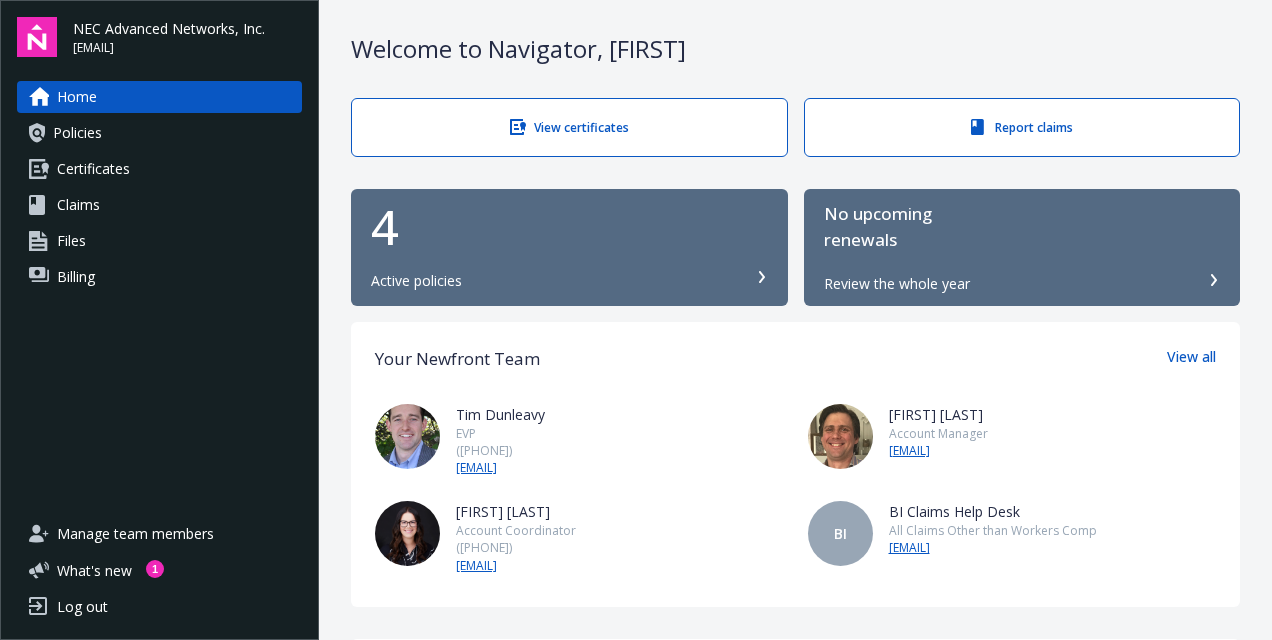 click on "Policies" at bounding box center (159, 133) 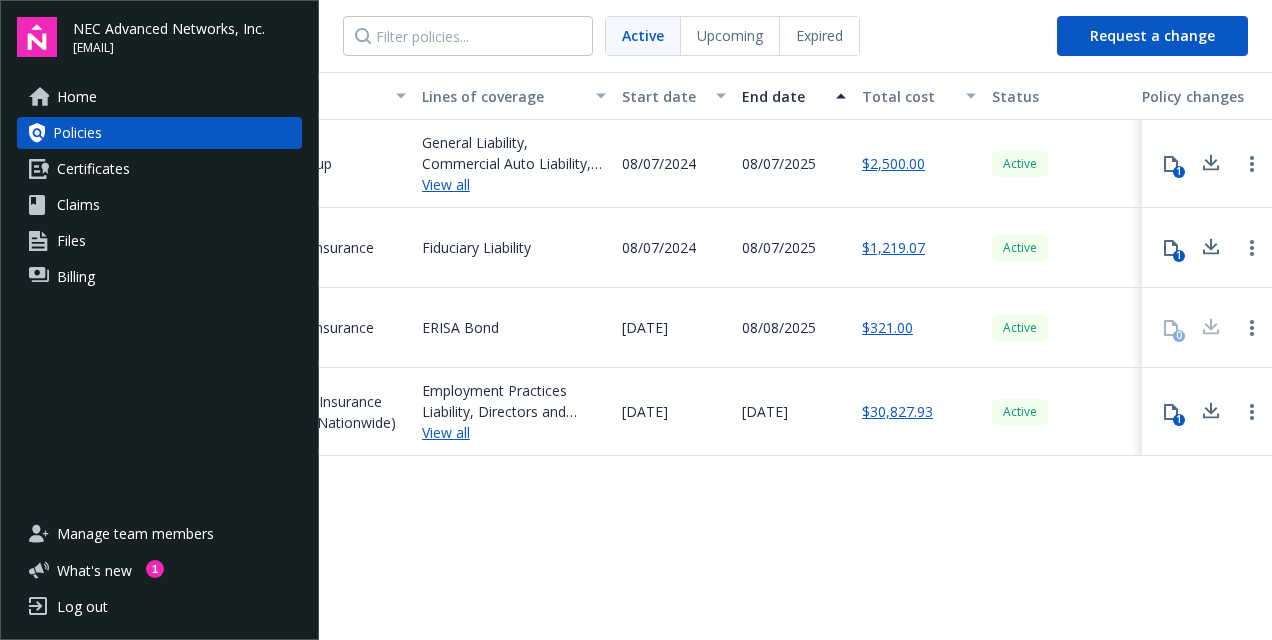 scroll, scrollTop: 0, scrollLeft: 696, axis: horizontal 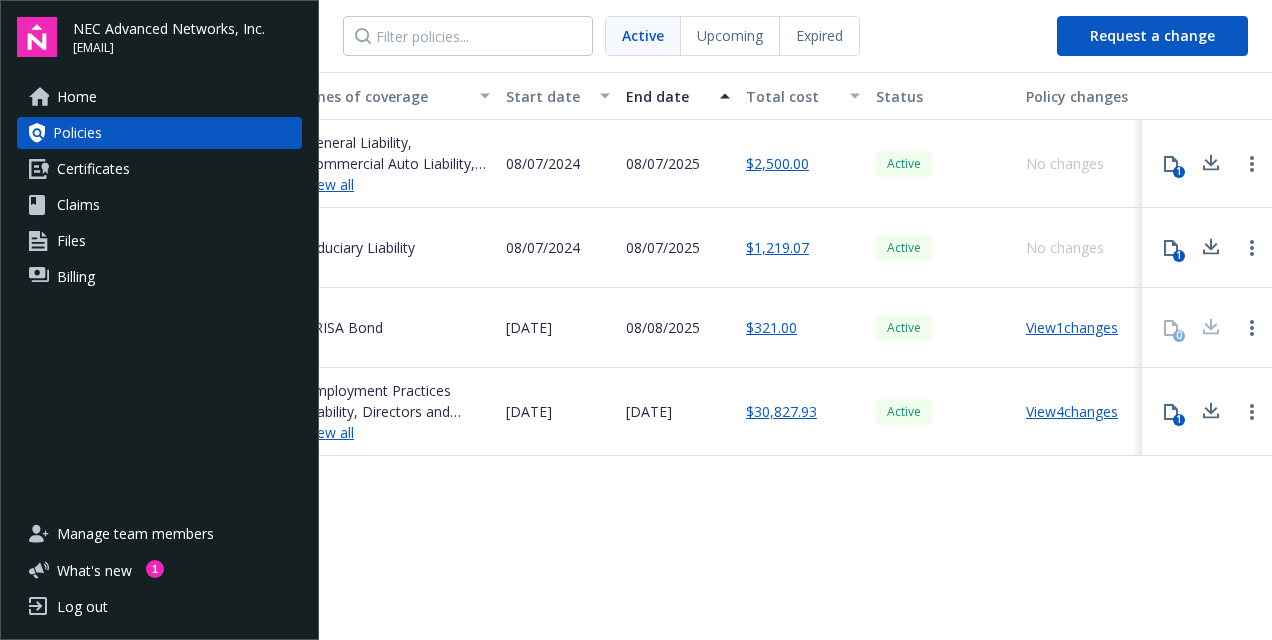 click on "View  1  changes" at bounding box center [1072, 327] 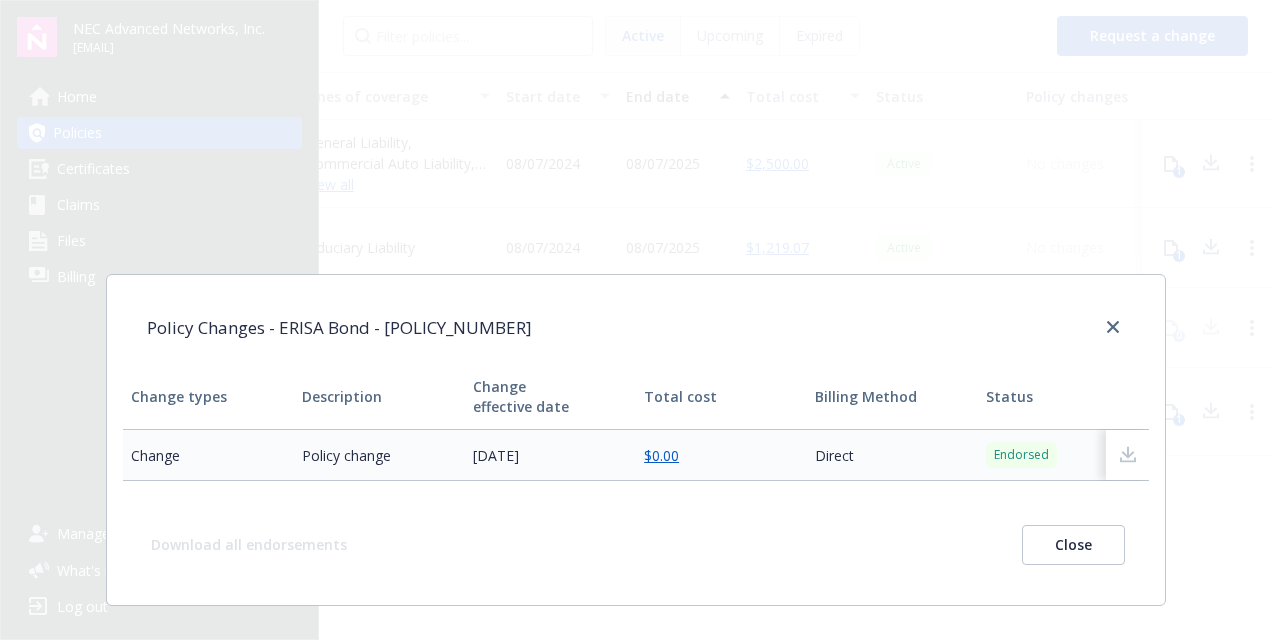 scroll, scrollTop: 180, scrollLeft: 0, axis: vertical 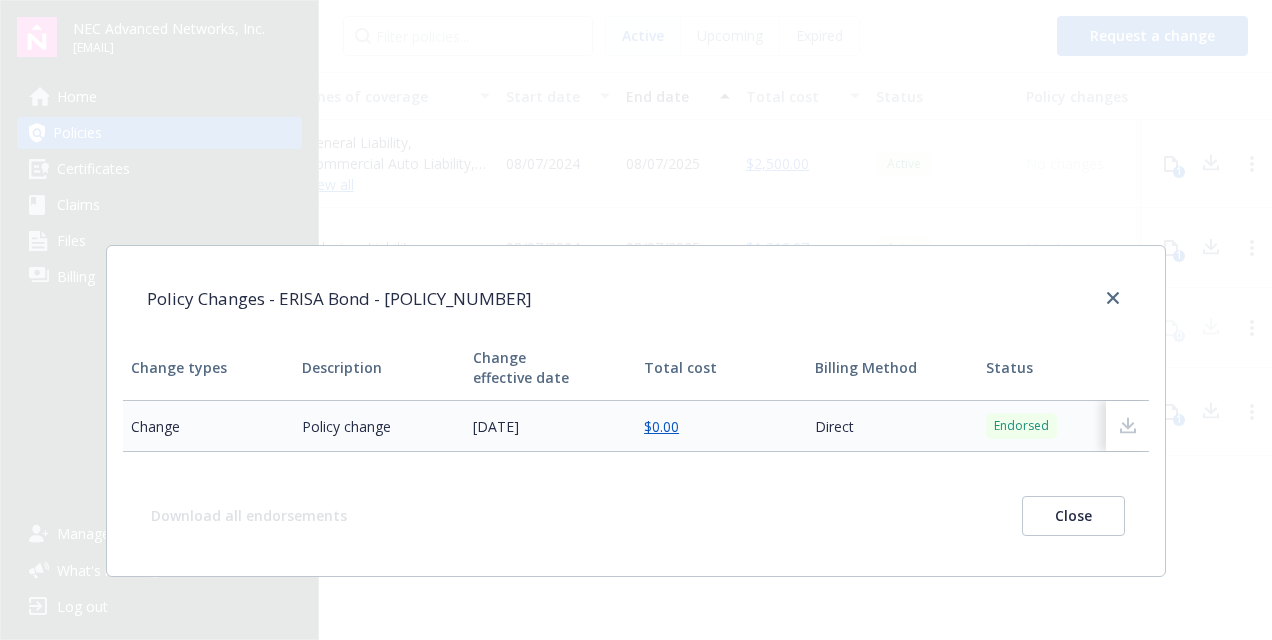 click on "Download all endorsements Close" at bounding box center (636, 516) 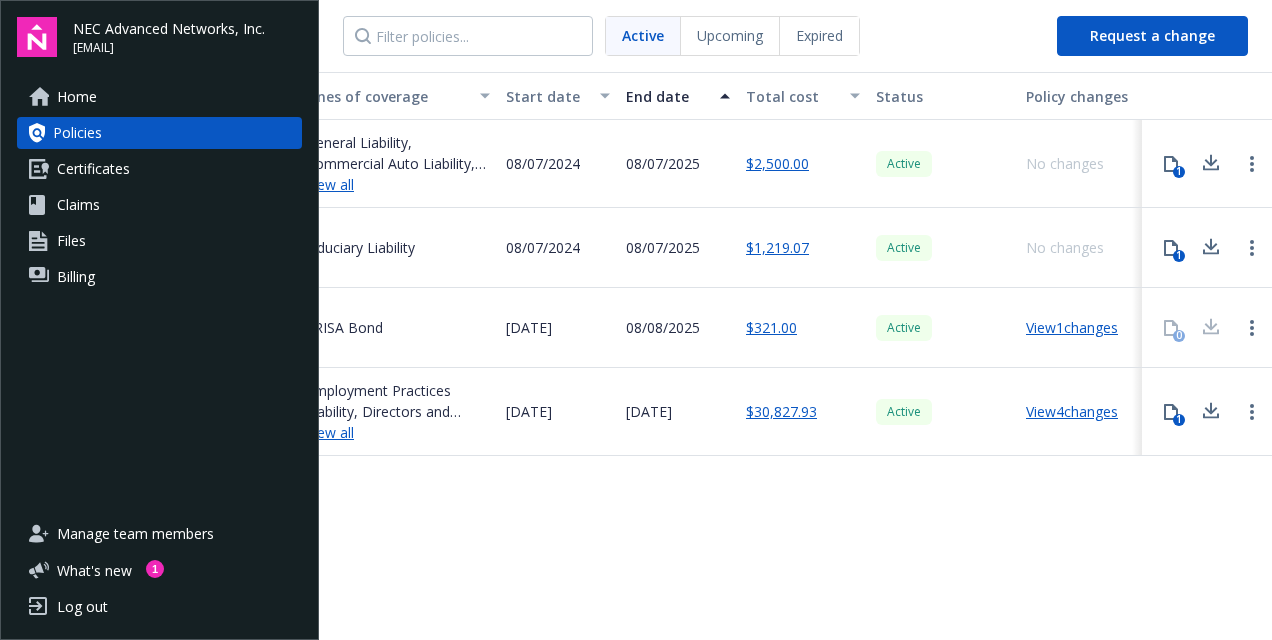 click on "View  4  changes" at bounding box center (1072, 411) 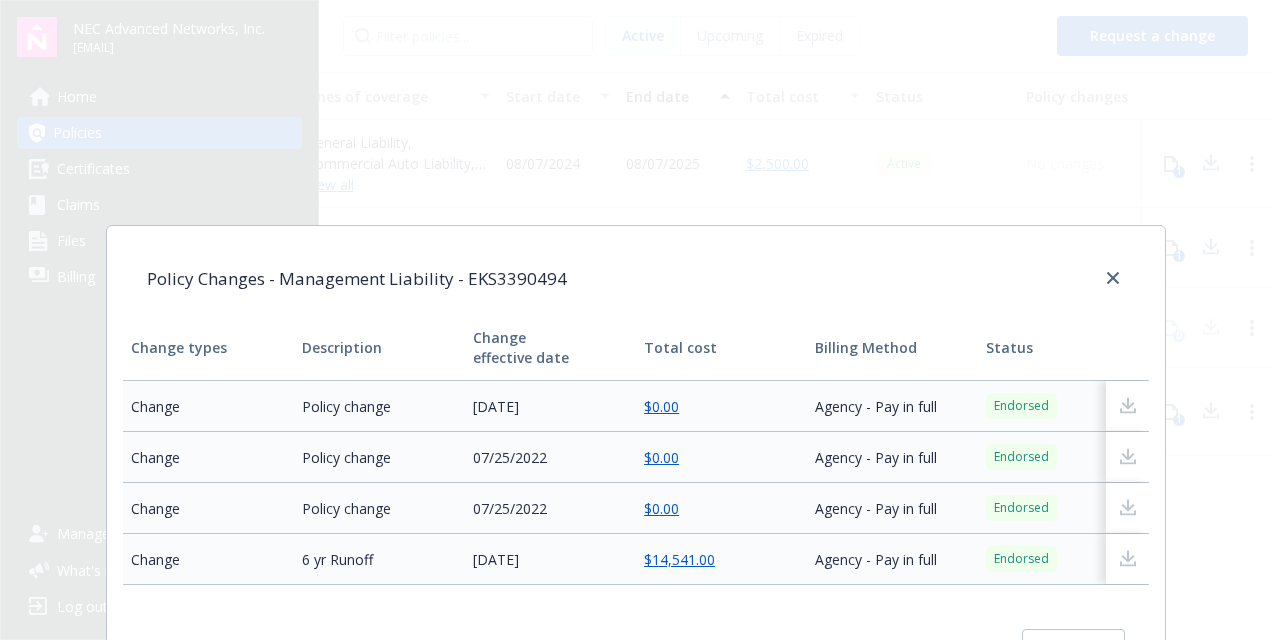 scroll, scrollTop: 332, scrollLeft: 0, axis: vertical 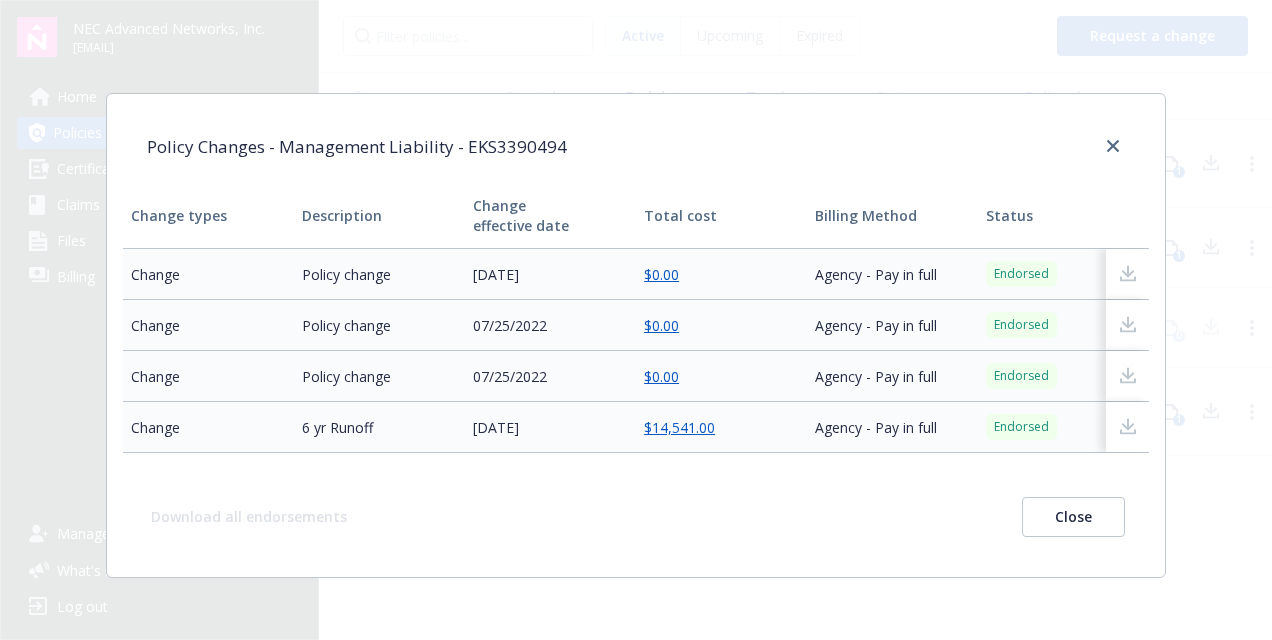 click on "Close" at bounding box center [1073, 517] 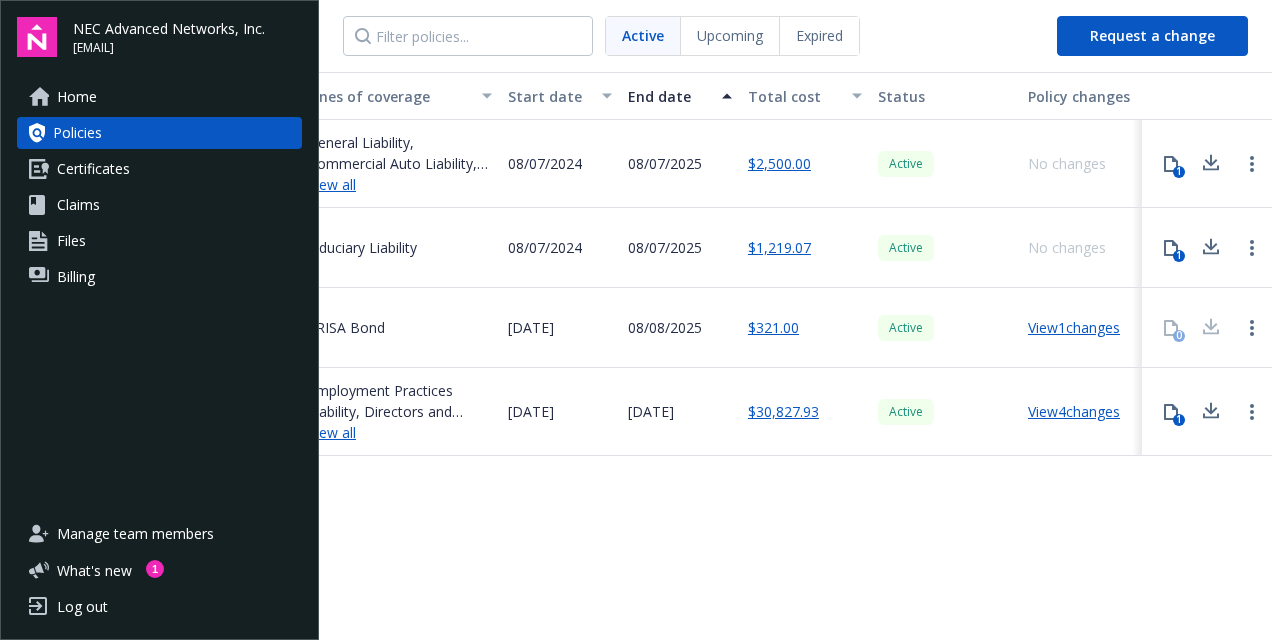 scroll, scrollTop: 0, scrollLeft: 696, axis: horizontal 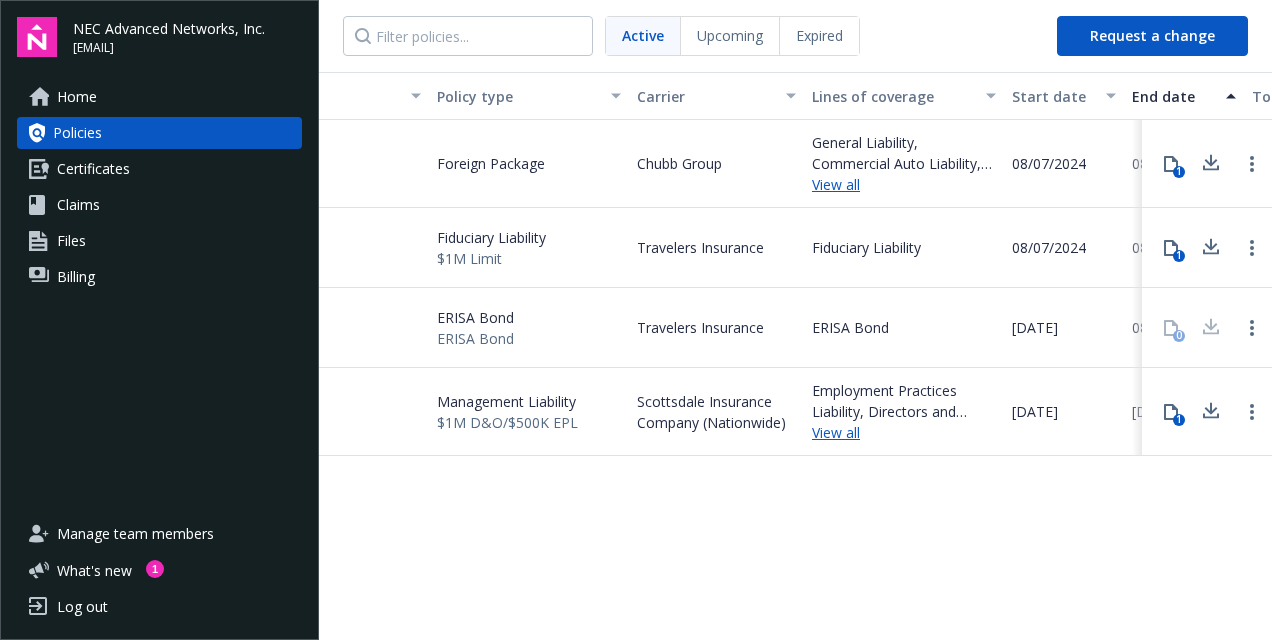 click on "View all" at bounding box center [904, 432] 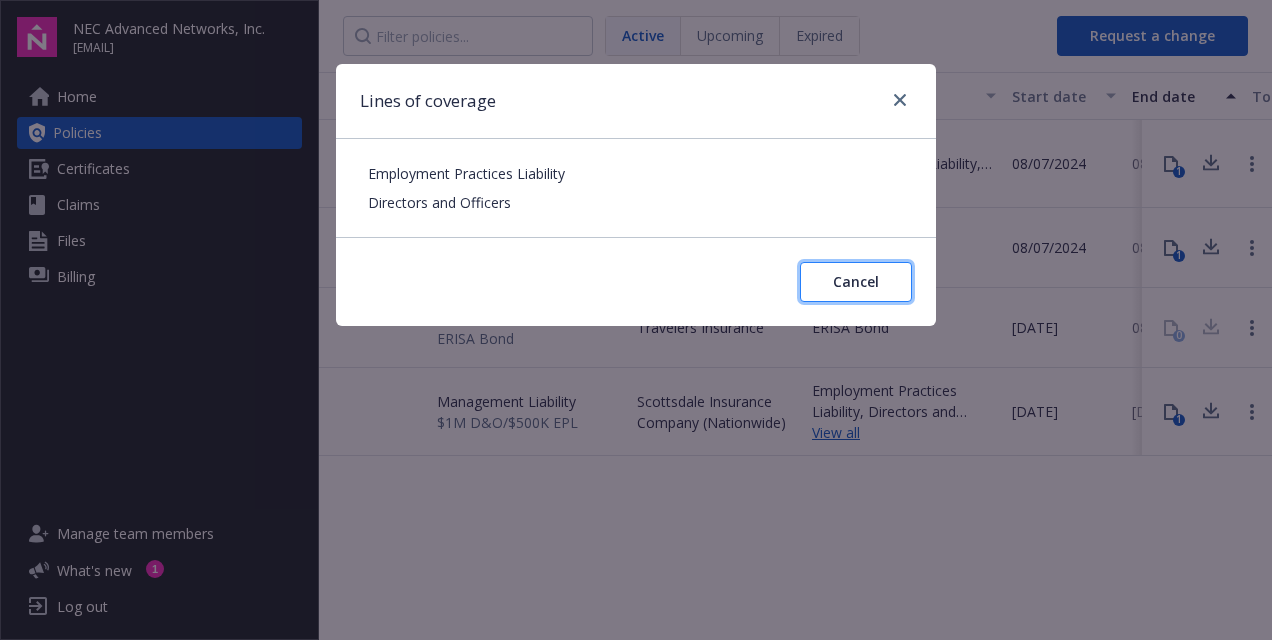 click on "Cancel" at bounding box center (856, 281) 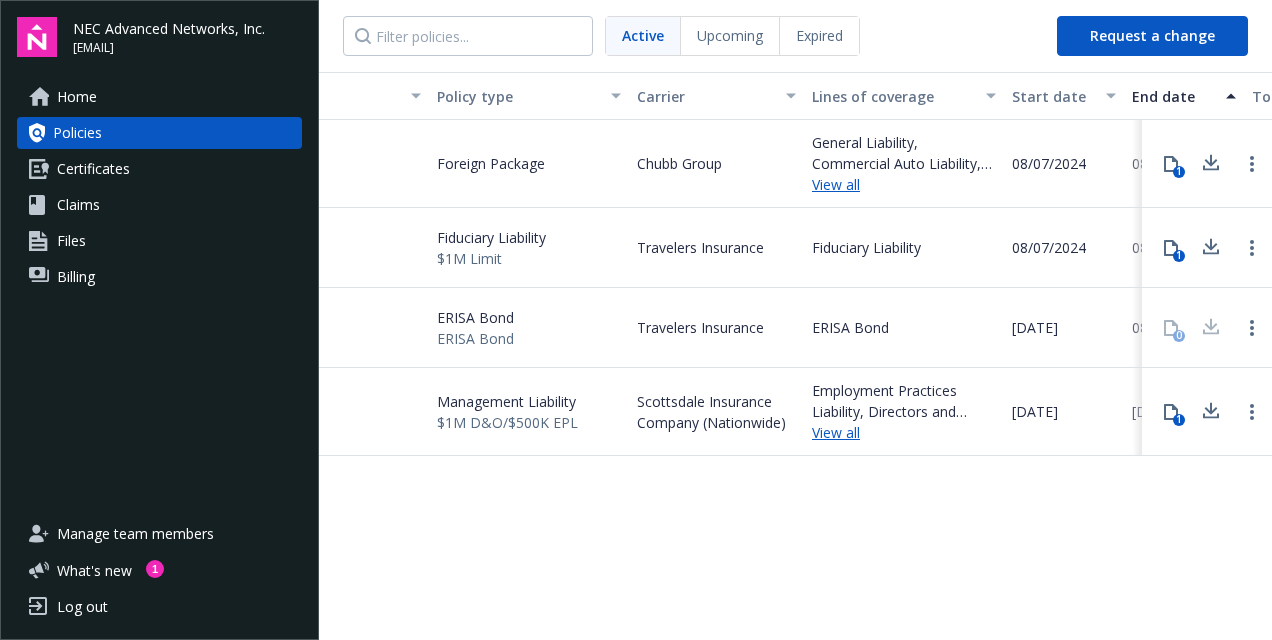 click on "Expired" at bounding box center (819, 35) 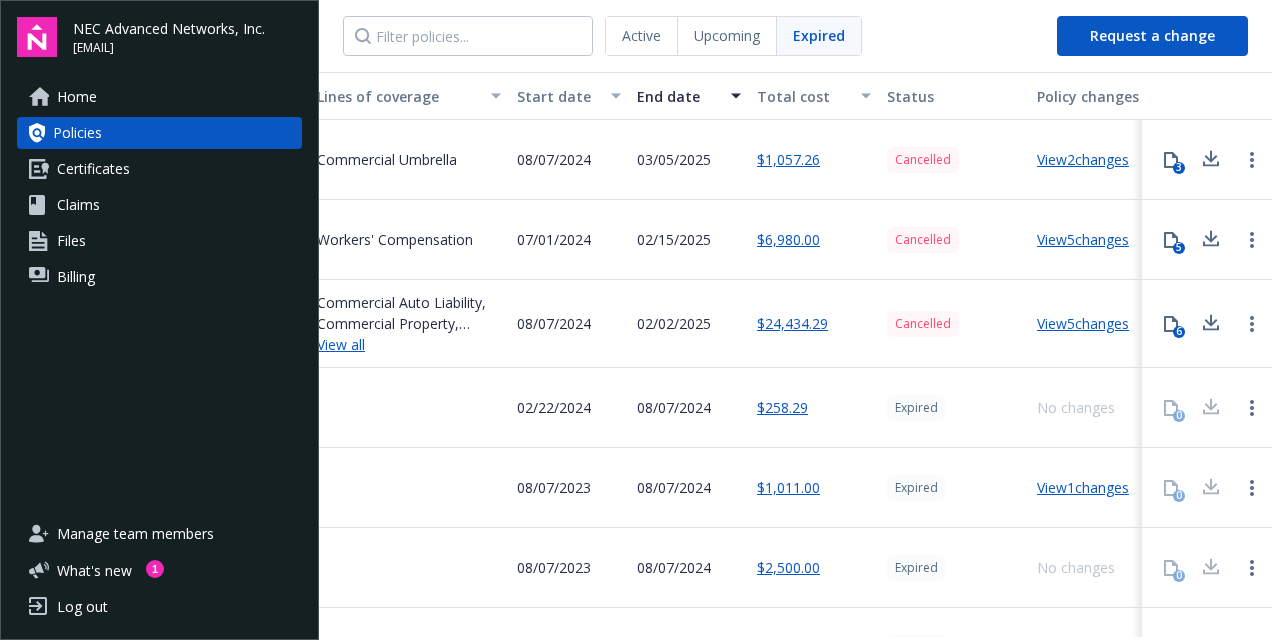 scroll, scrollTop: 0, scrollLeft: 712, axis: horizontal 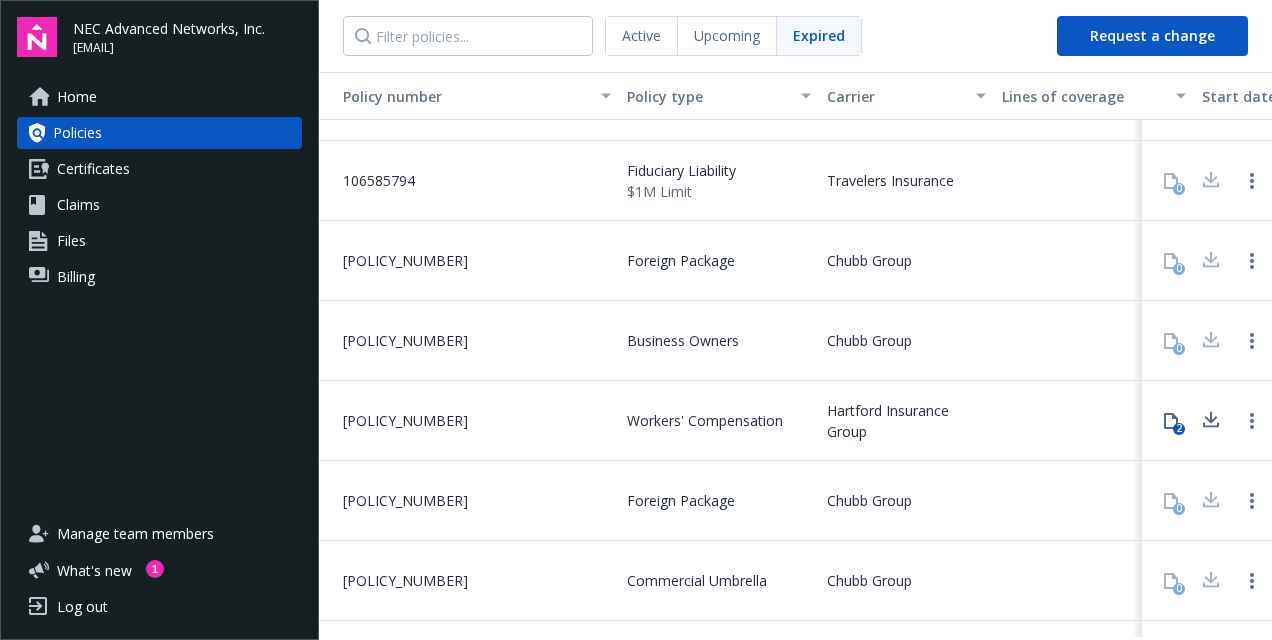 click on "Upcoming" at bounding box center [727, 35] 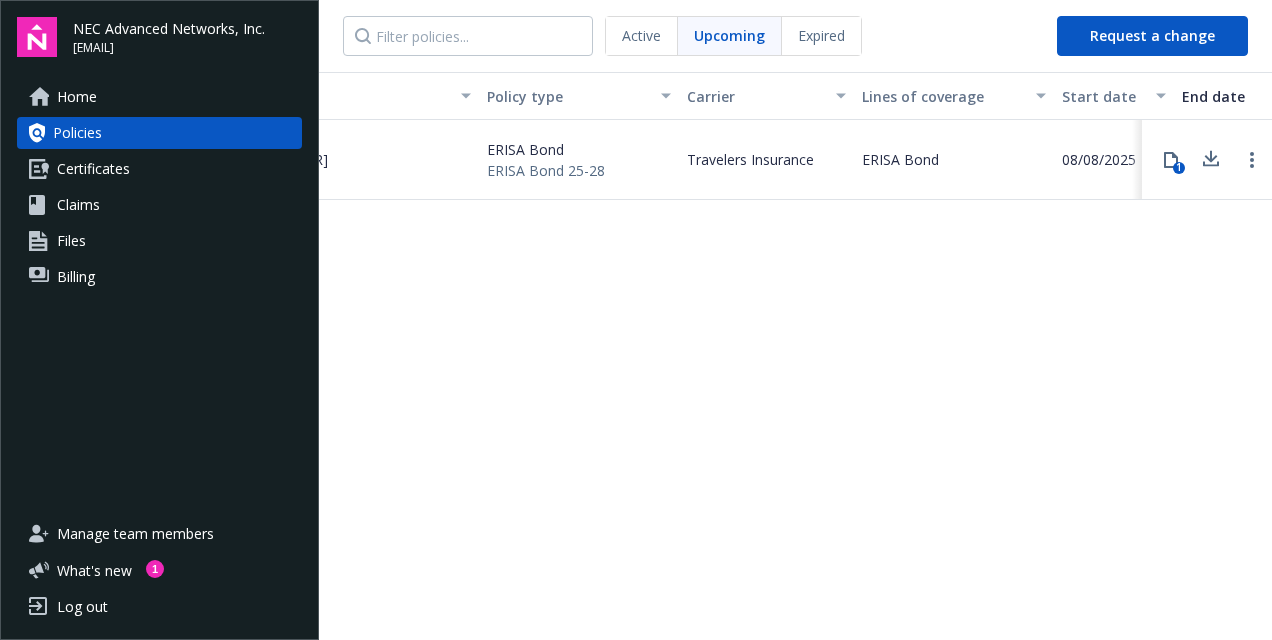 scroll, scrollTop: 0, scrollLeft: 0, axis: both 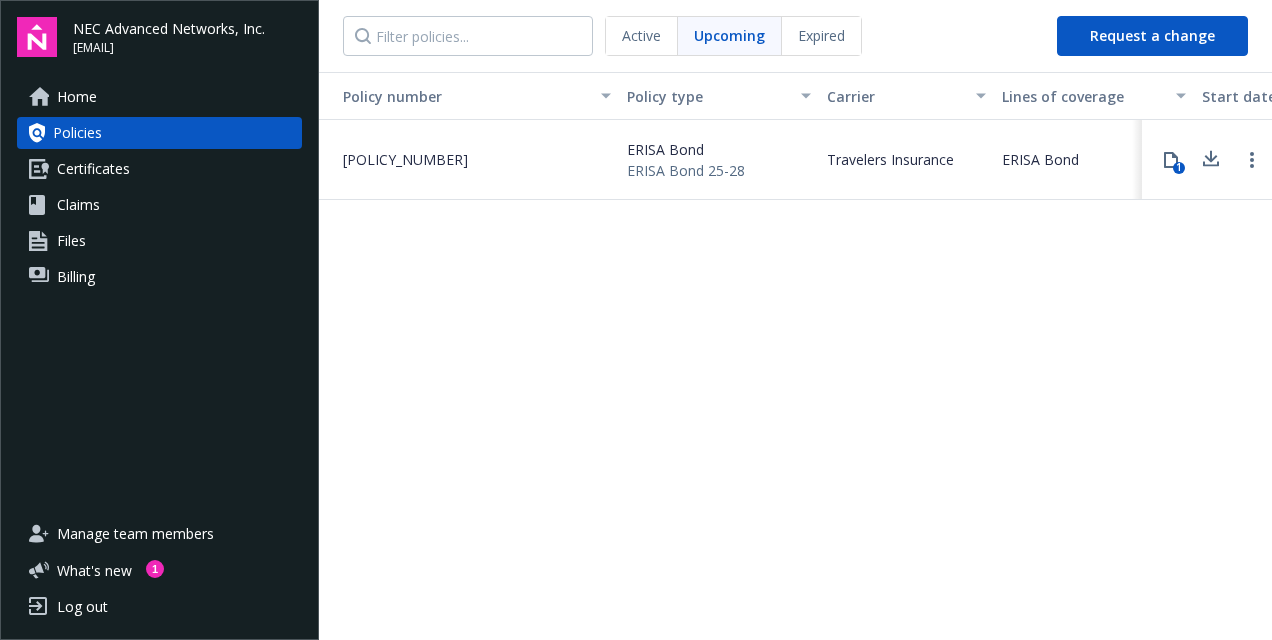 click on "Active" at bounding box center (641, 35) 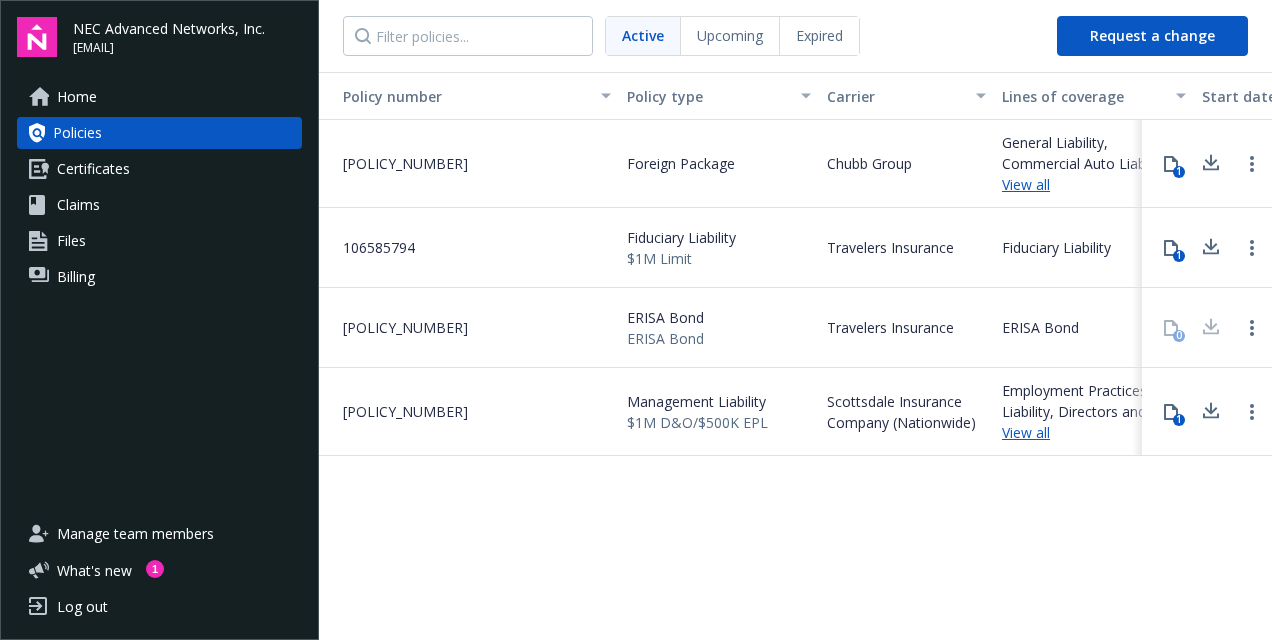 click on "Scottsdale Insurance Company (Nationwide)" at bounding box center (906, 412) 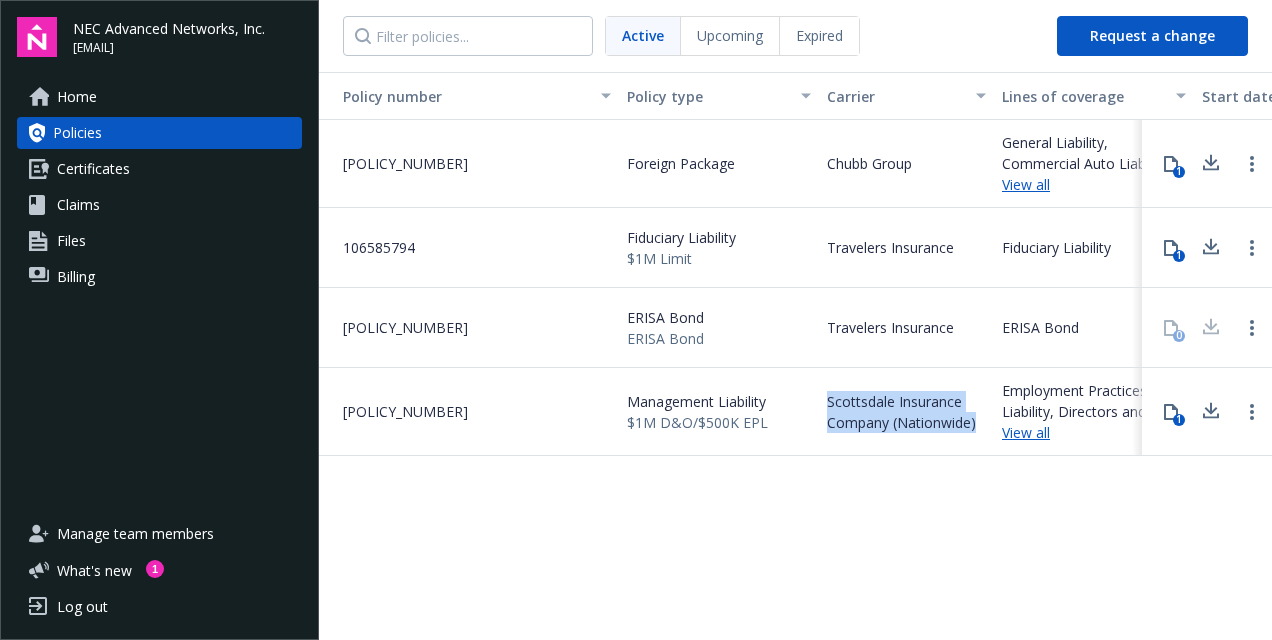 drag, startPoint x: 829, startPoint y: 398, endPoint x: 984, endPoint y: 431, distance: 158.47397 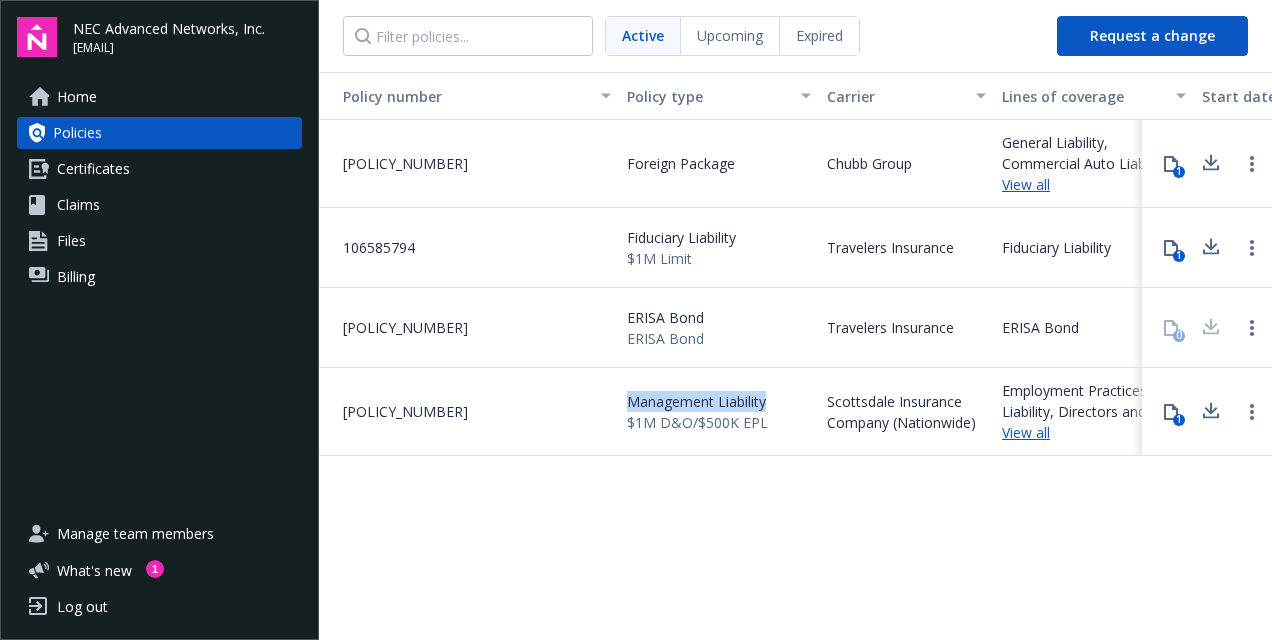 drag, startPoint x: 627, startPoint y: 399, endPoint x: 779, endPoint y: 402, distance: 152.0296 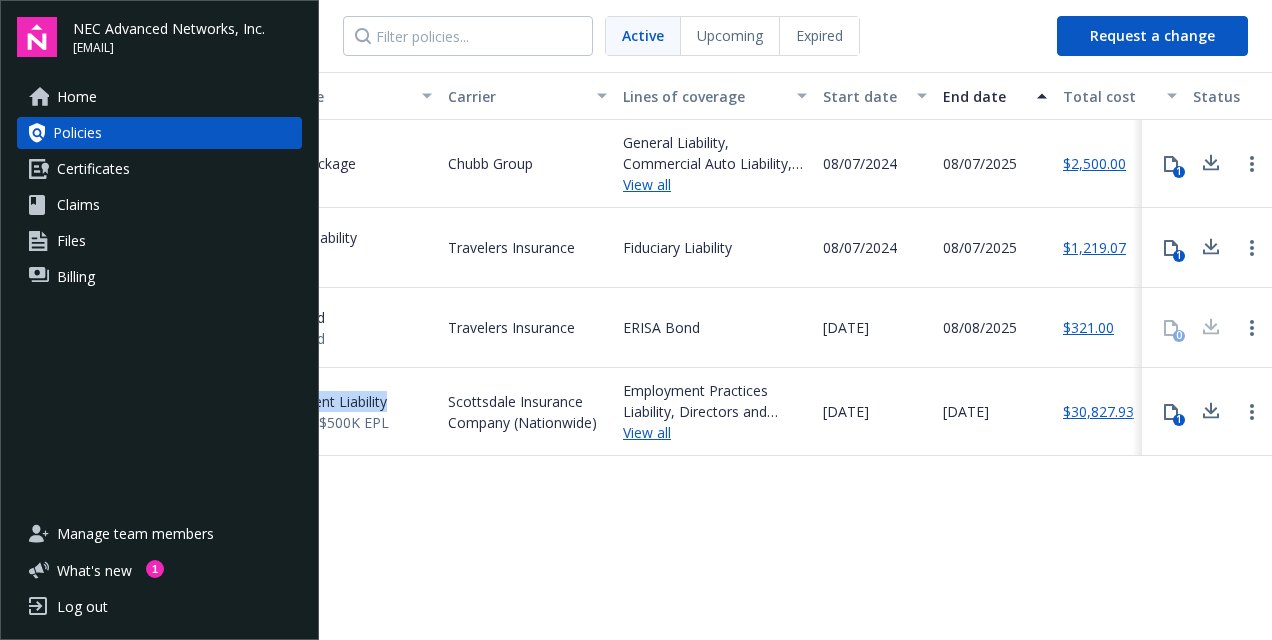 scroll, scrollTop: 0, scrollLeft: 382, axis: horizontal 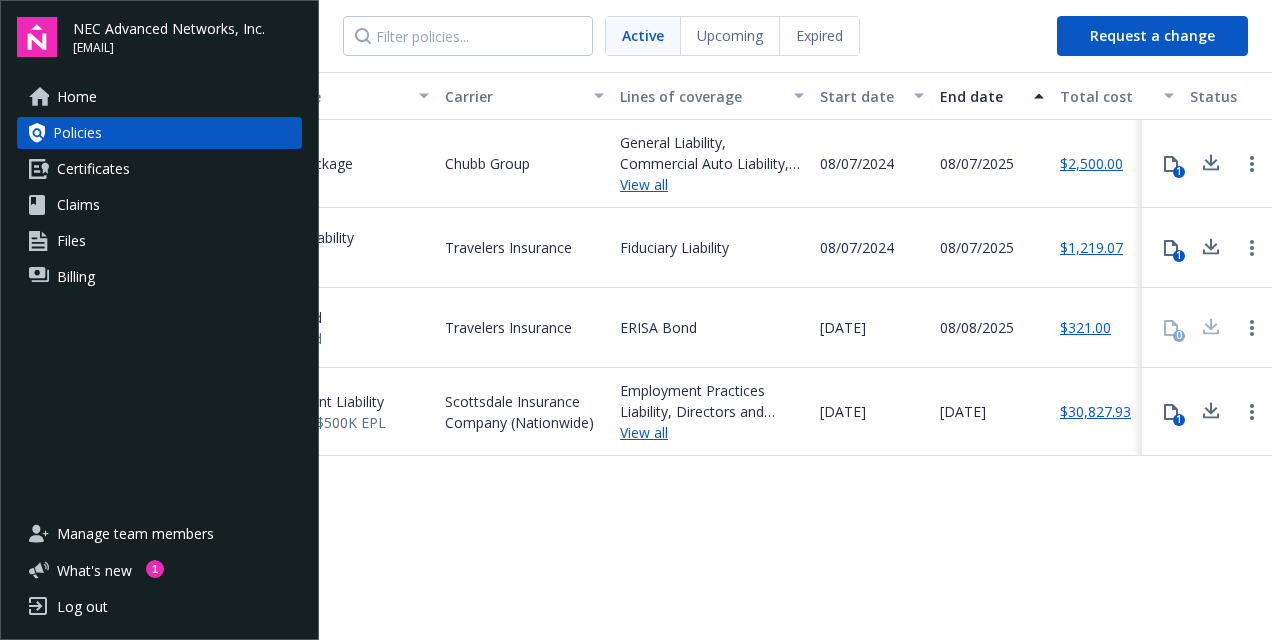 click on "Employment Practices Liability, Directors and Officers" at bounding box center [712, 401] 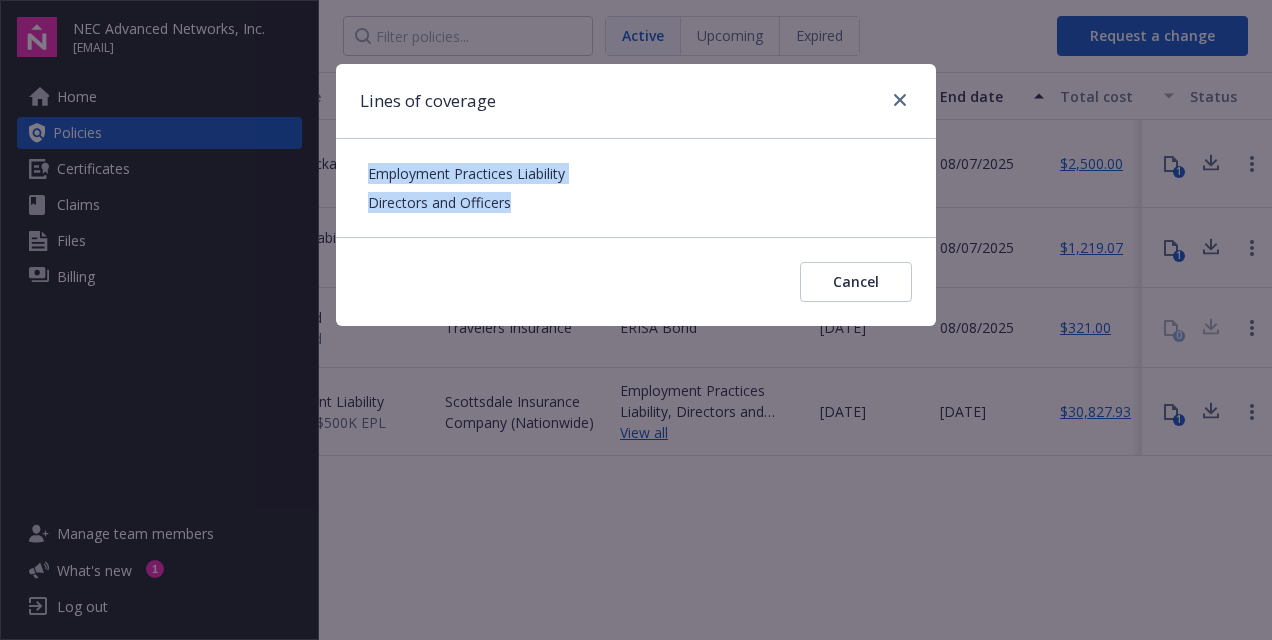 drag, startPoint x: 368, startPoint y: 170, endPoint x: 558, endPoint y: 203, distance: 192.8445 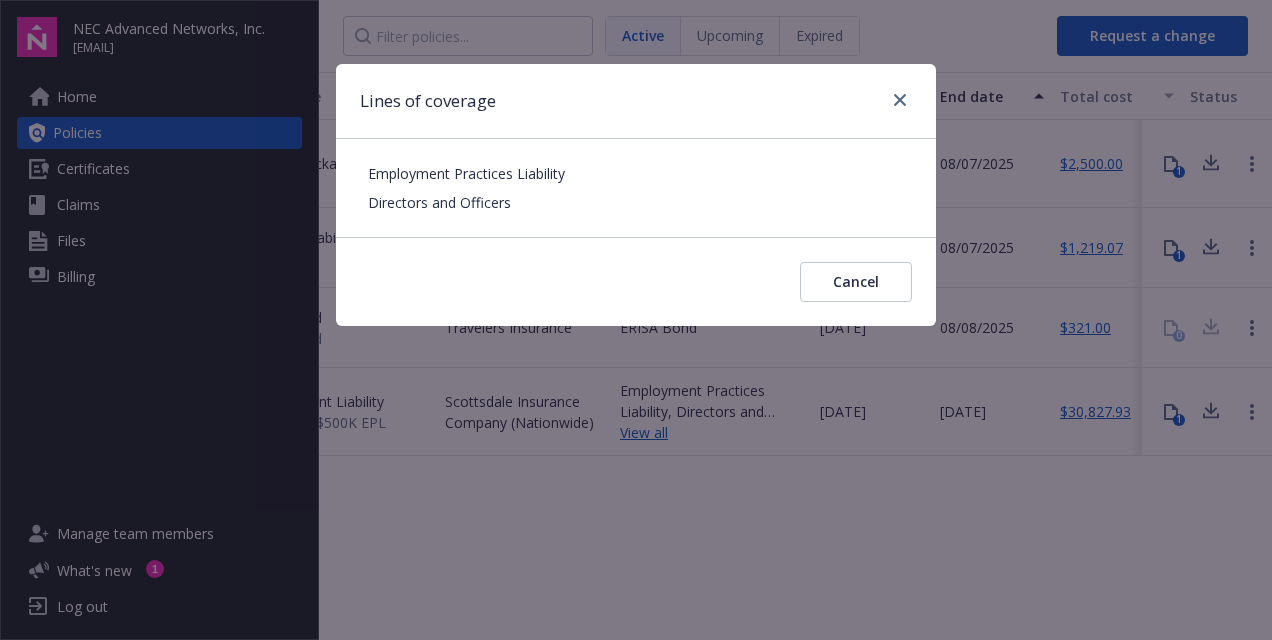 click on "Lines of coverage Employment Practices Liability Directors and Officers Cancel" at bounding box center [636, 320] 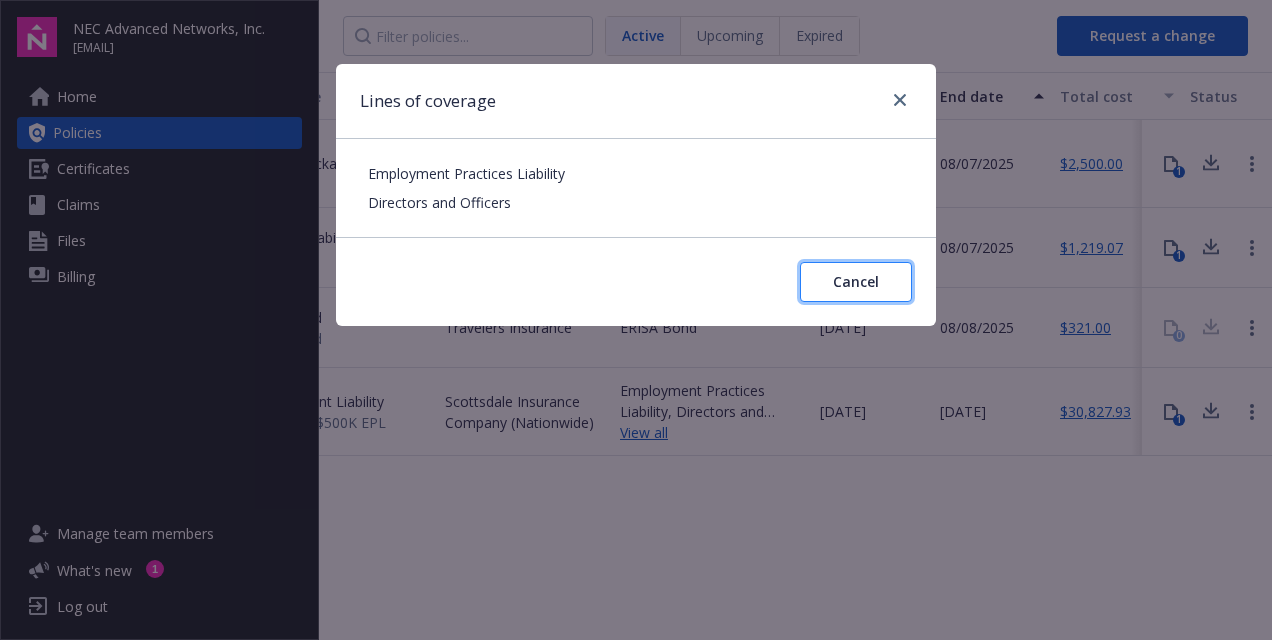 click on "Cancel" at bounding box center (856, 282) 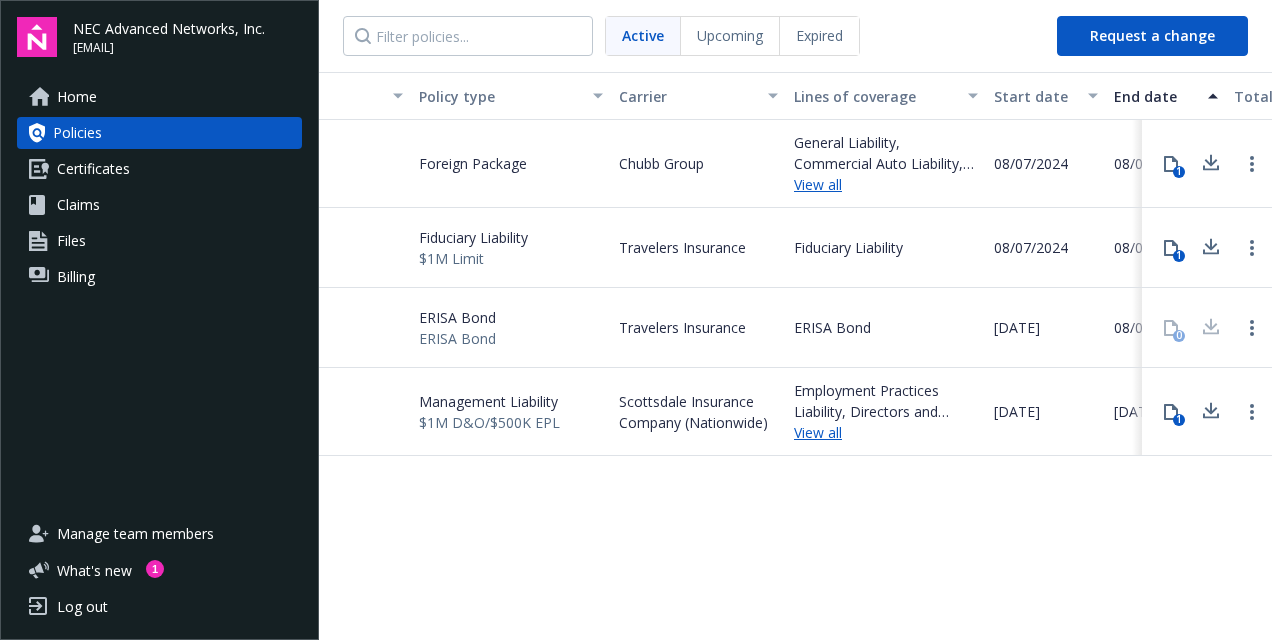 scroll, scrollTop: 0, scrollLeft: 276, axis: horizontal 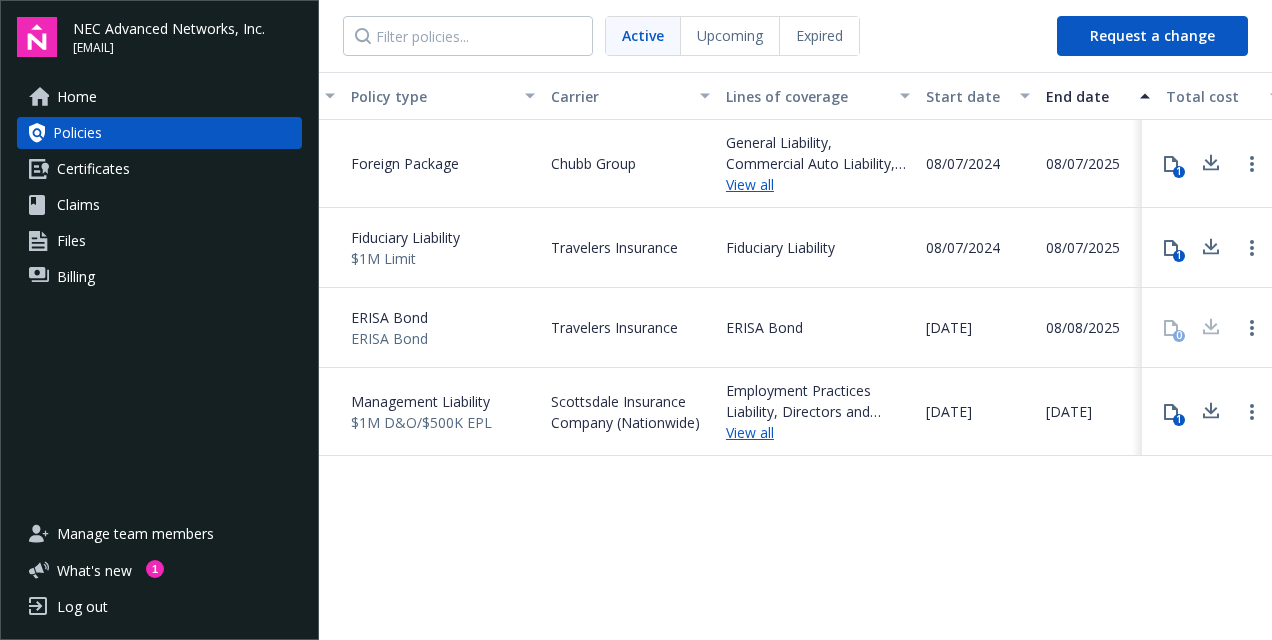 click on "View all" at bounding box center (818, 184) 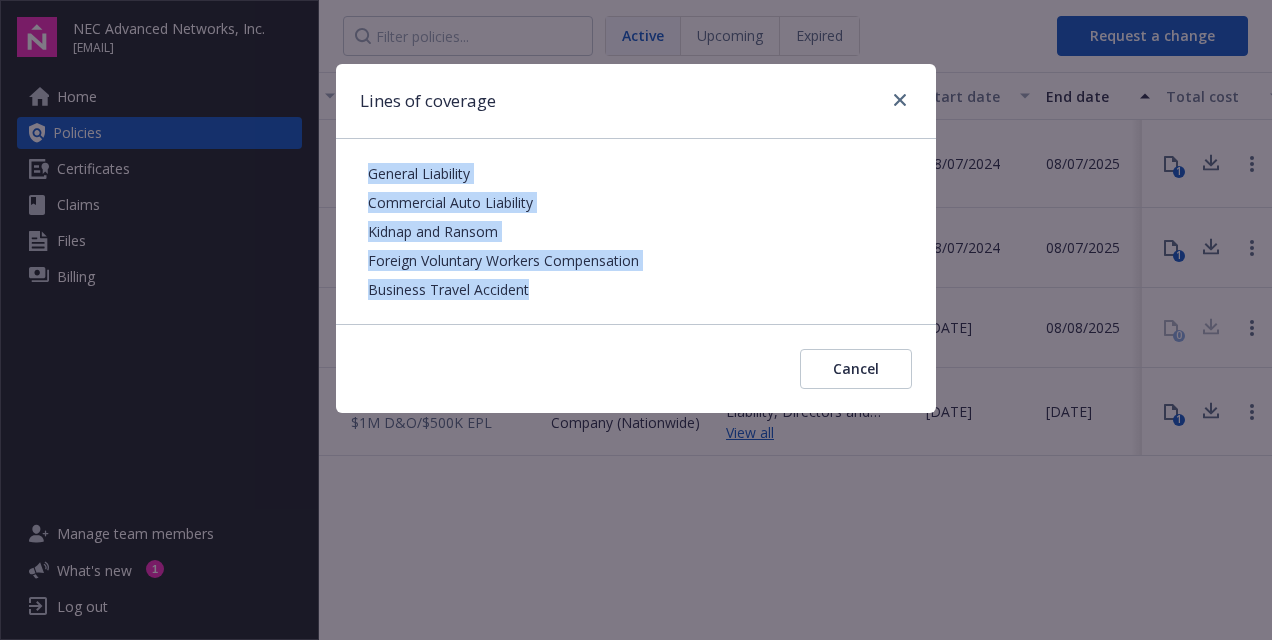 drag, startPoint x: 367, startPoint y: 176, endPoint x: 587, endPoint y: 291, distance: 248.24384 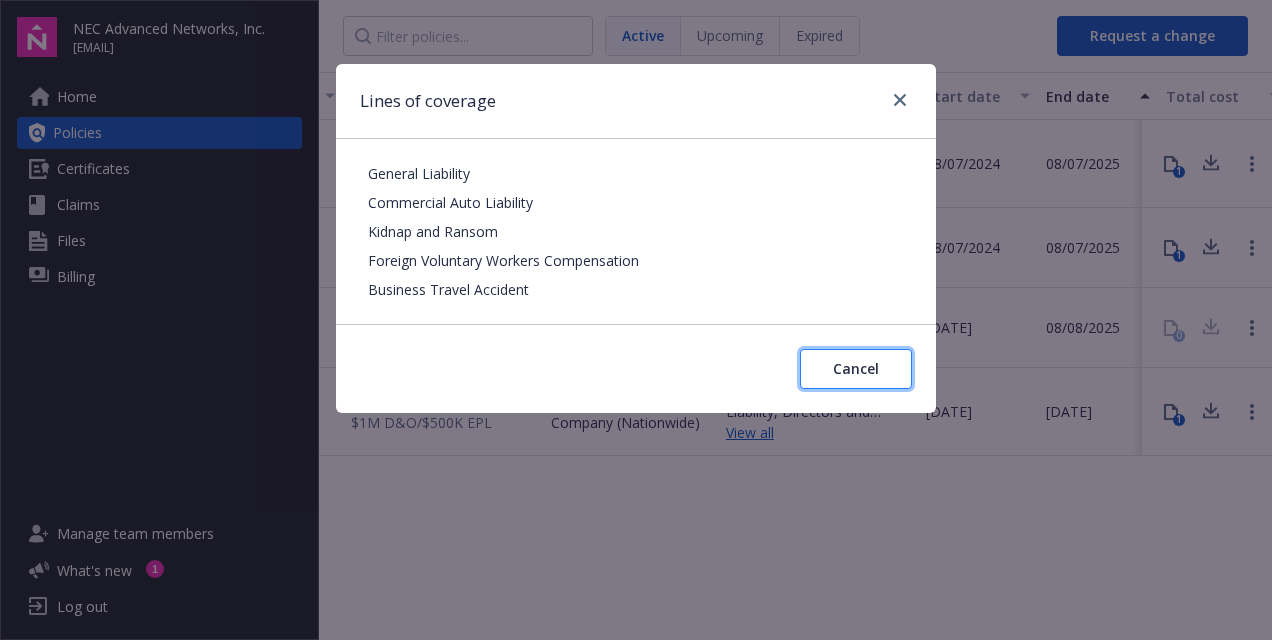 click on "Cancel" at bounding box center [856, 368] 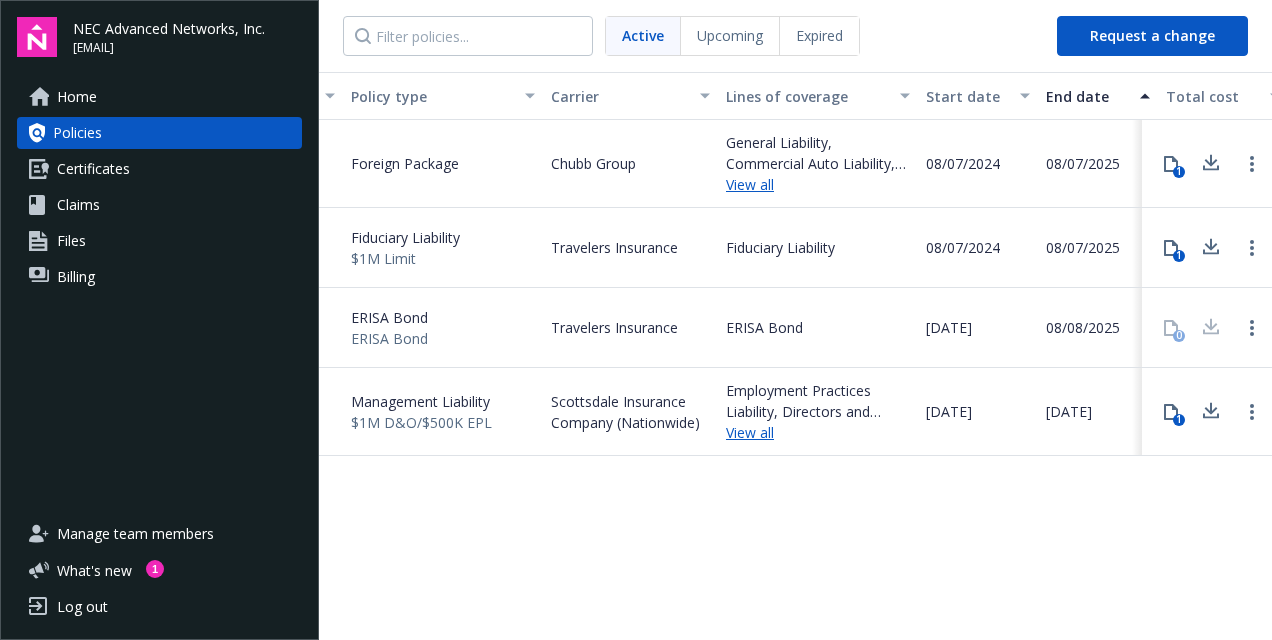 click on "View all" at bounding box center [818, 432] 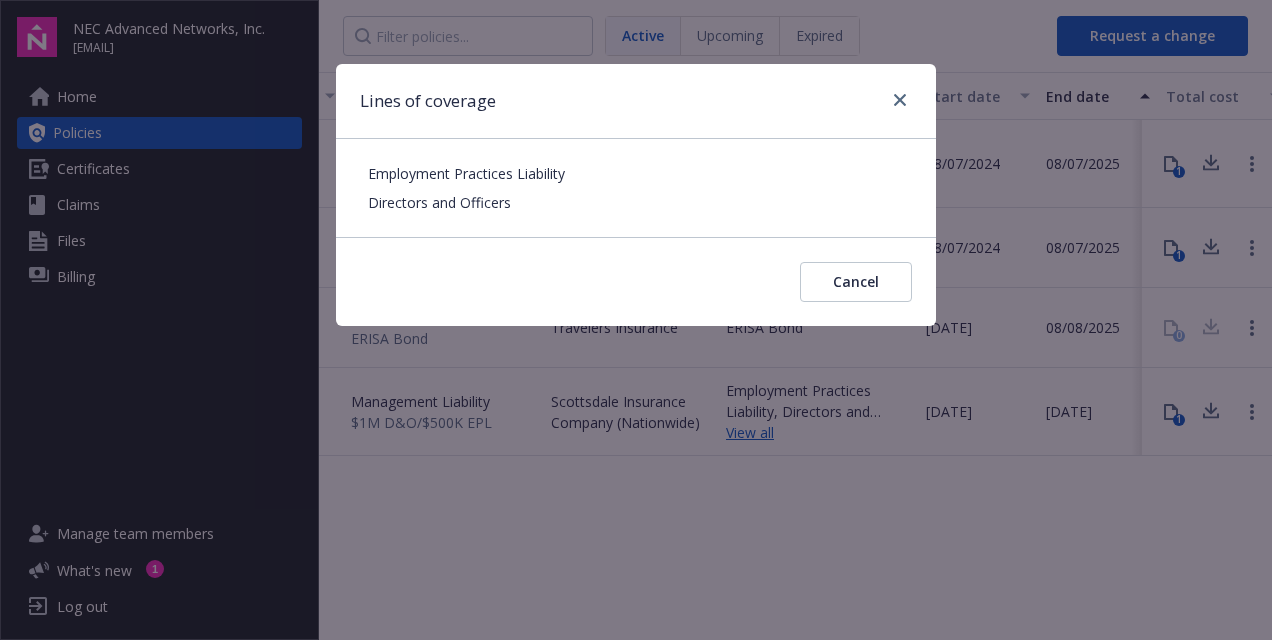 click on "Lines of coverage Employment Practices Liability Directors and Officers Cancel" at bounding box center [636, 320] 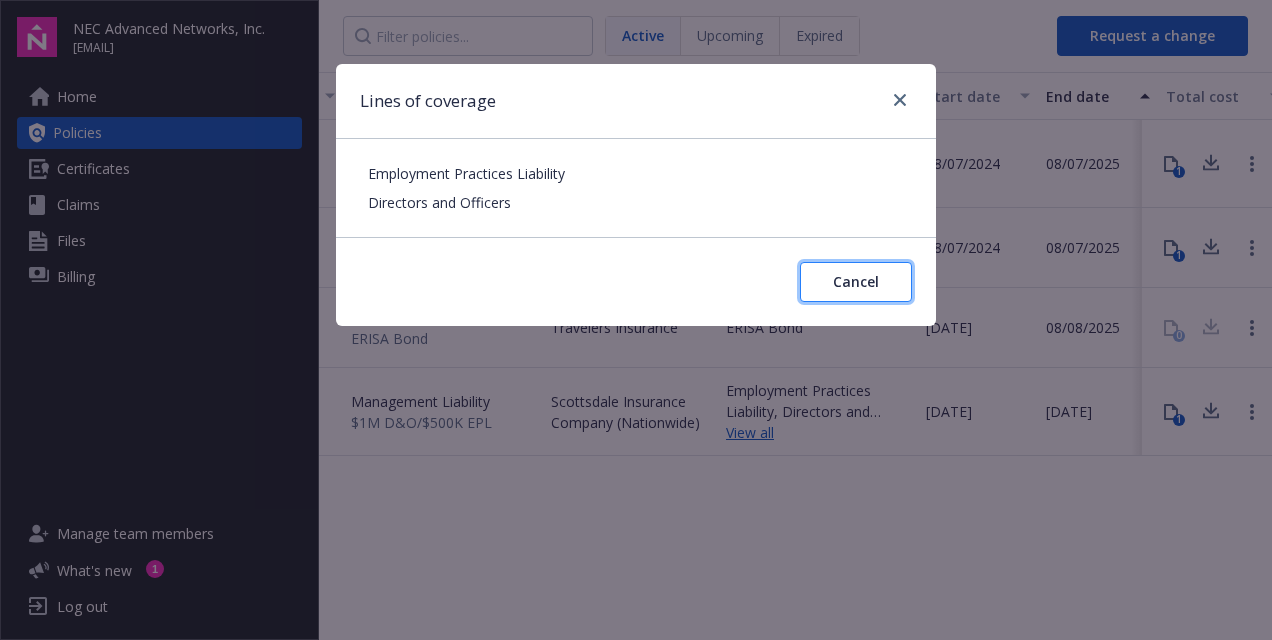 click on "Cancel" at bounding box center (856, 281) 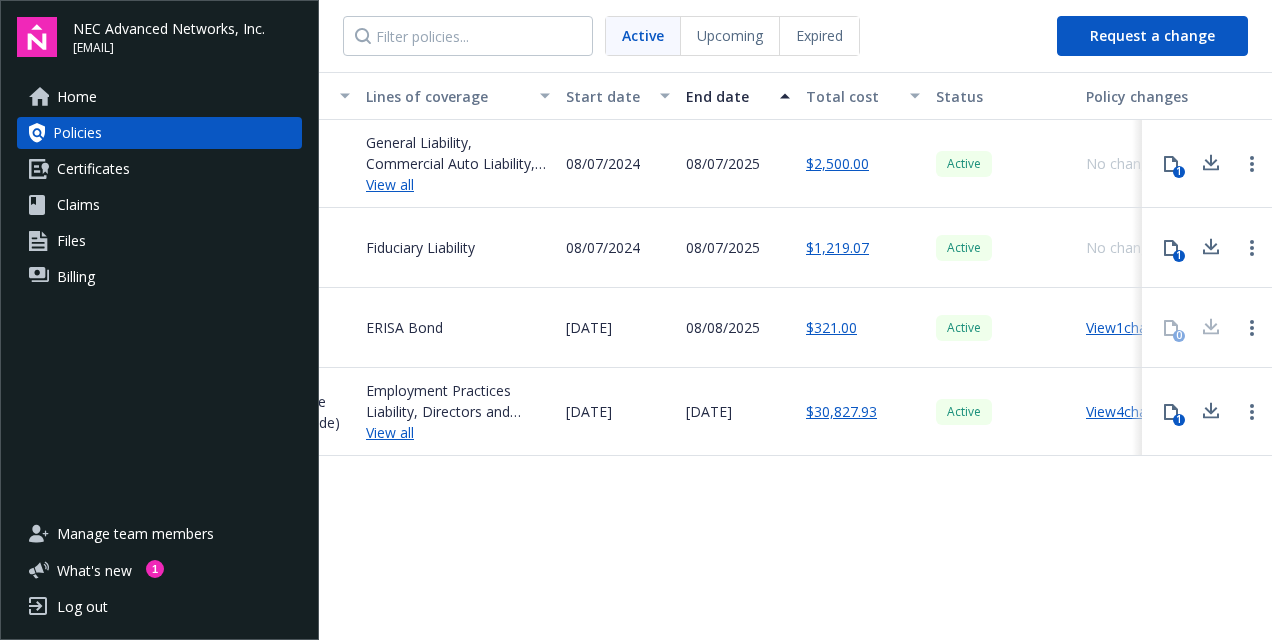 scroll, scrollTop: 0, scrollLeft: 696, axis: horizontal 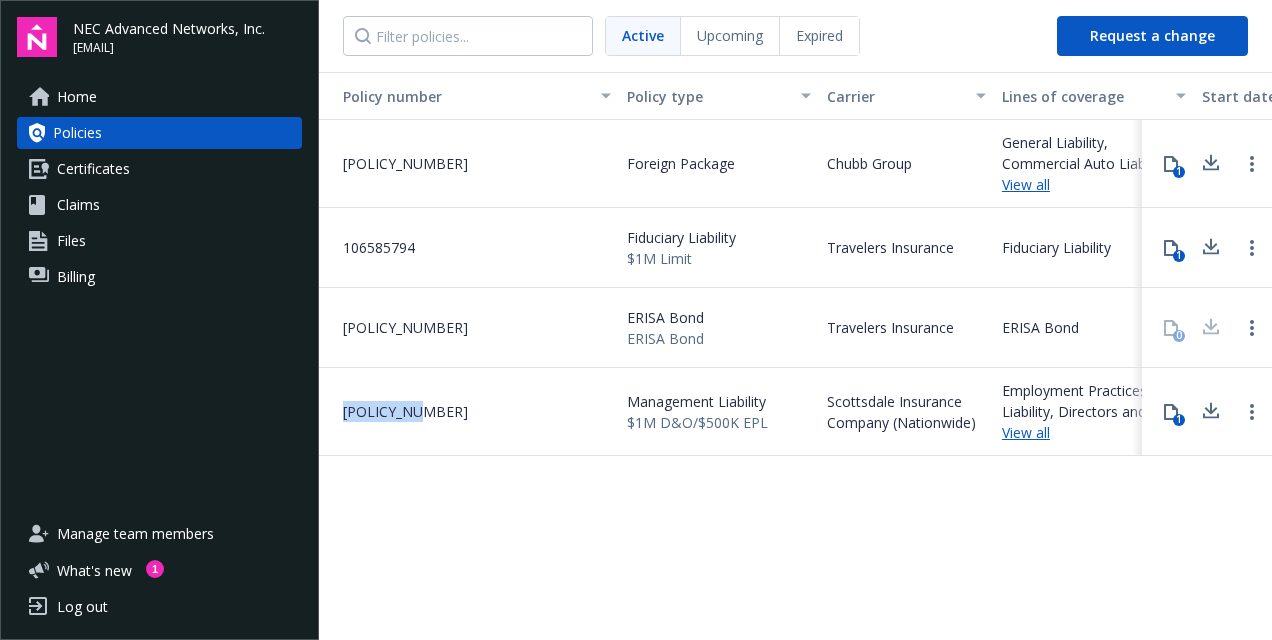 drag, startPoint x: 340, startPoint y: 409, endPoint x: 438, endPoint y: 420, distance: 98.61542 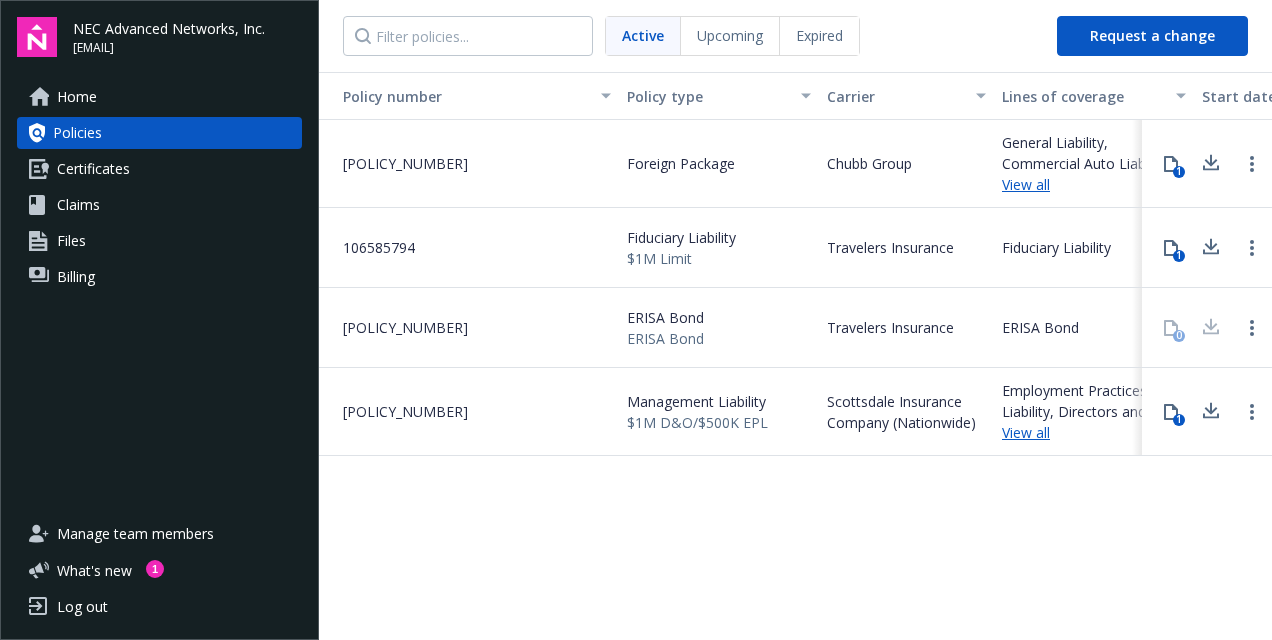 click on "Policy number Policy type Carrier Lines of coverage Start date End date Total cost Status Policy changes [POLICY_NUMBER] Foreign Package Chubb Group General Liability, Commercial Auto Liability, Kidnap and Ransom, Foreign Voluntary Workers Compensation, Business Travel Accident View all [DATE] [DATE] $2,500.00 Active No changes 1 [POLICY_NUMBER] Fiduciary Liability $1M Limit Travelers Insurance Fiduciary Liability [DATE] [DATE] $1,219.07 Active No changes 1 [POLICY_NUMBER] ERISA Bond ERISA Bond Travelers Insurance ERISA Bond [DATE] [DATE] $321.00 Active View  1  changes 0 [POLICY_NUMBER] Management Liability $1M D&O/$500K EPL Scottsdale Insurance Company (Nationwide) Employment Practices Liability, Directors and Officers View all [DATE] [DATE] $30,827.93 Active View  4  changes 1" at bounding box center [795, 354] 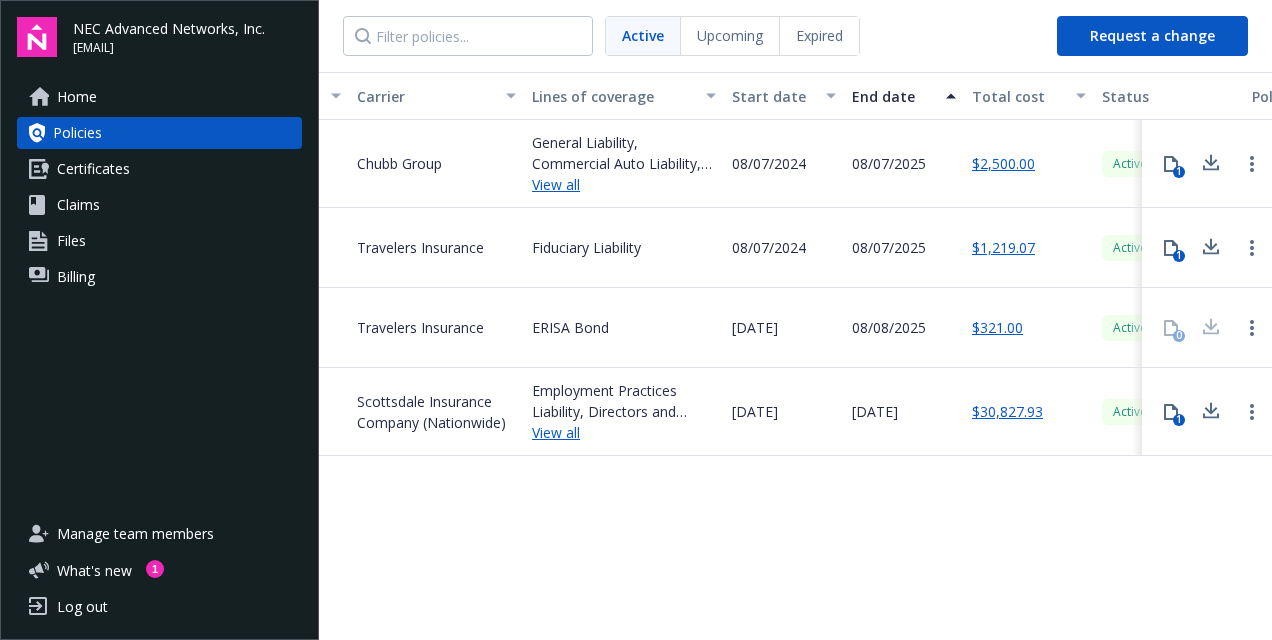 scroll, scrollTop: 0, scrollLeft: 696, axis: horizontal 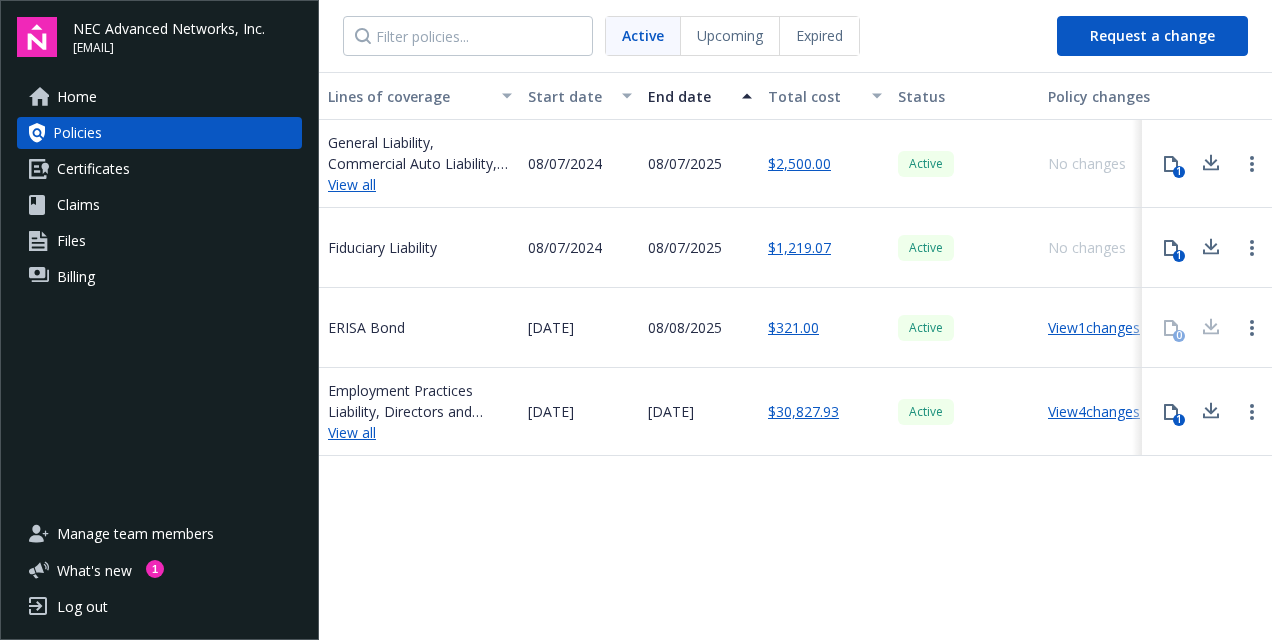 click on "View  4  changes" at bounding box center [1094, 411] 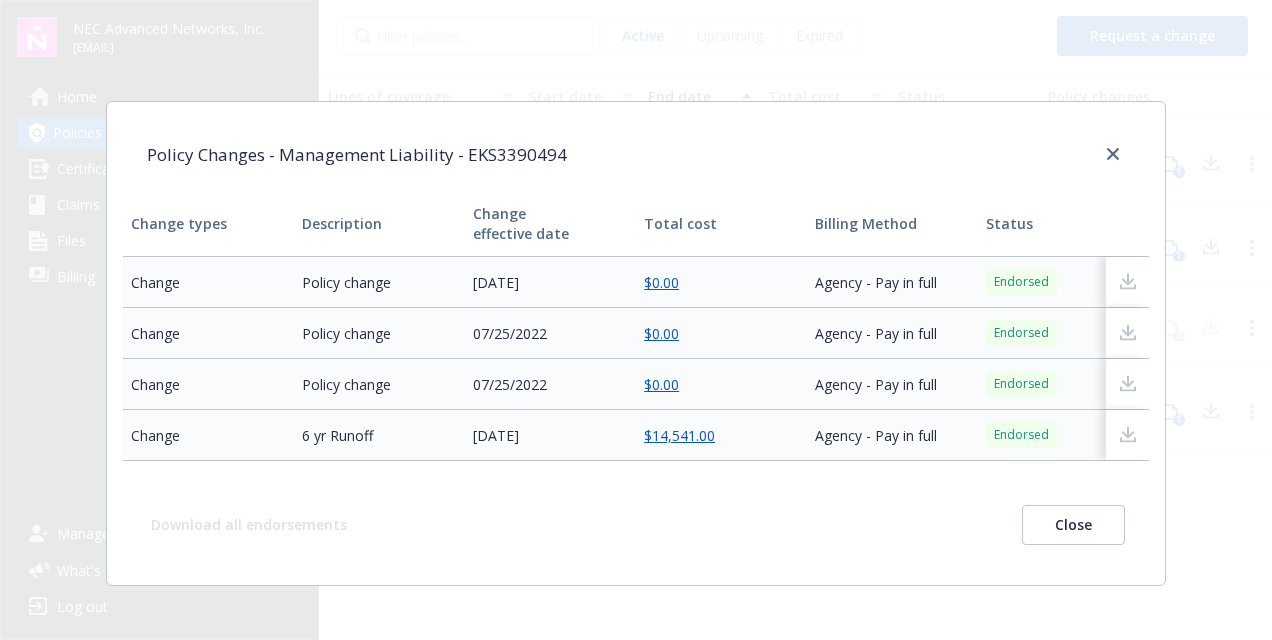 scroll, scrollTop: 332, scrollLeft: 0, axis: vertical 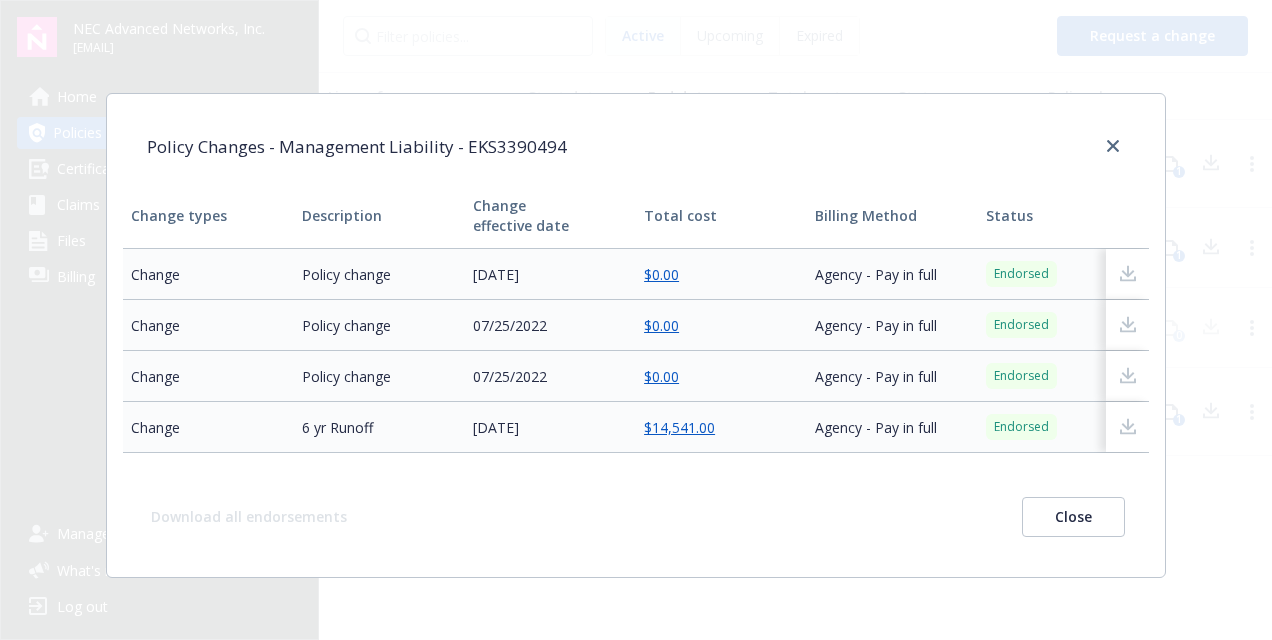 click on "Close" at bounding box center [1073, 517] 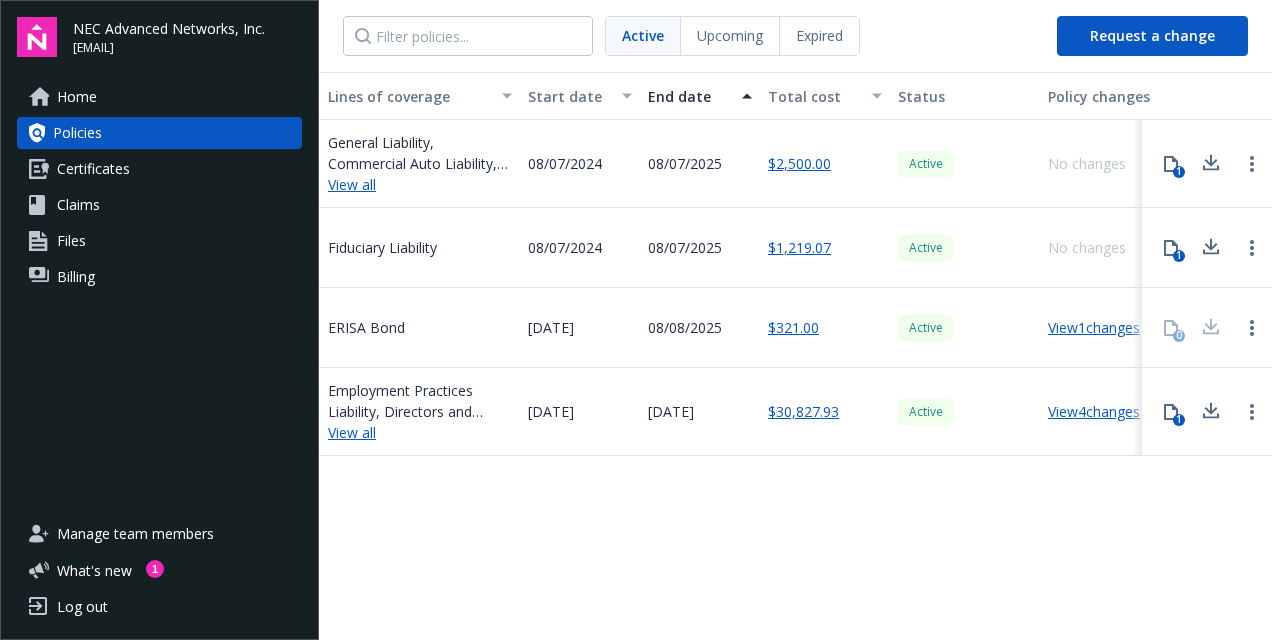 scroll, scrollTop: 0, scrollLeft: 696, axis: horizontal 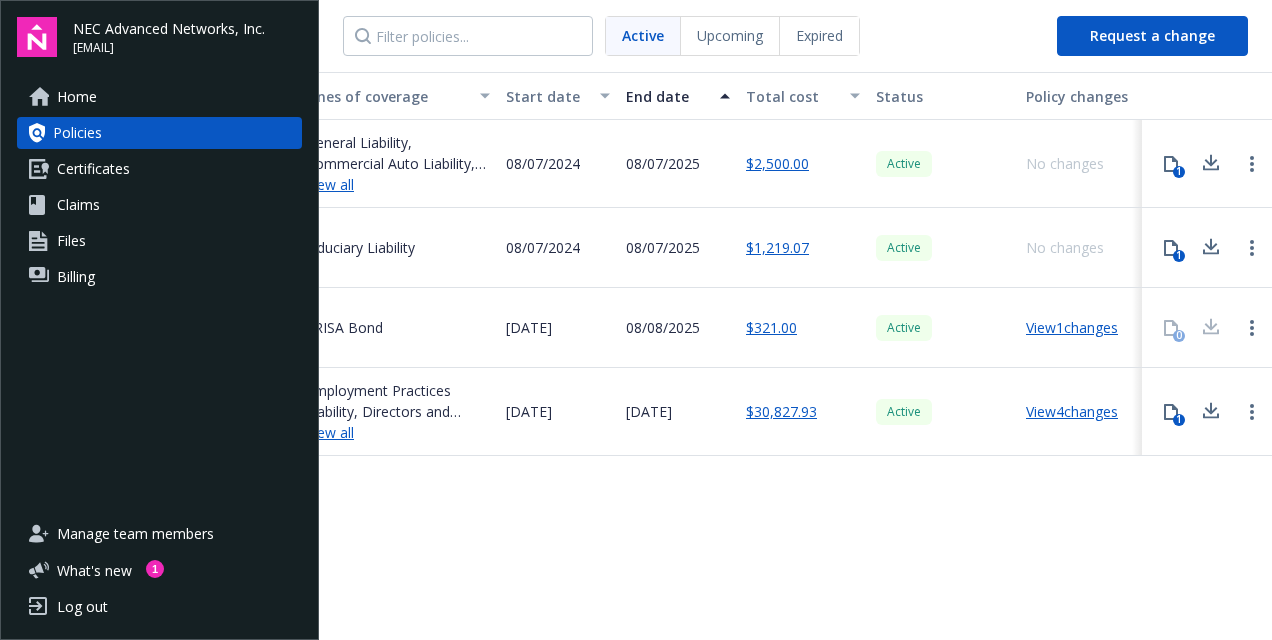 click on "View  4  changes" at bounding box center (1072, 411) 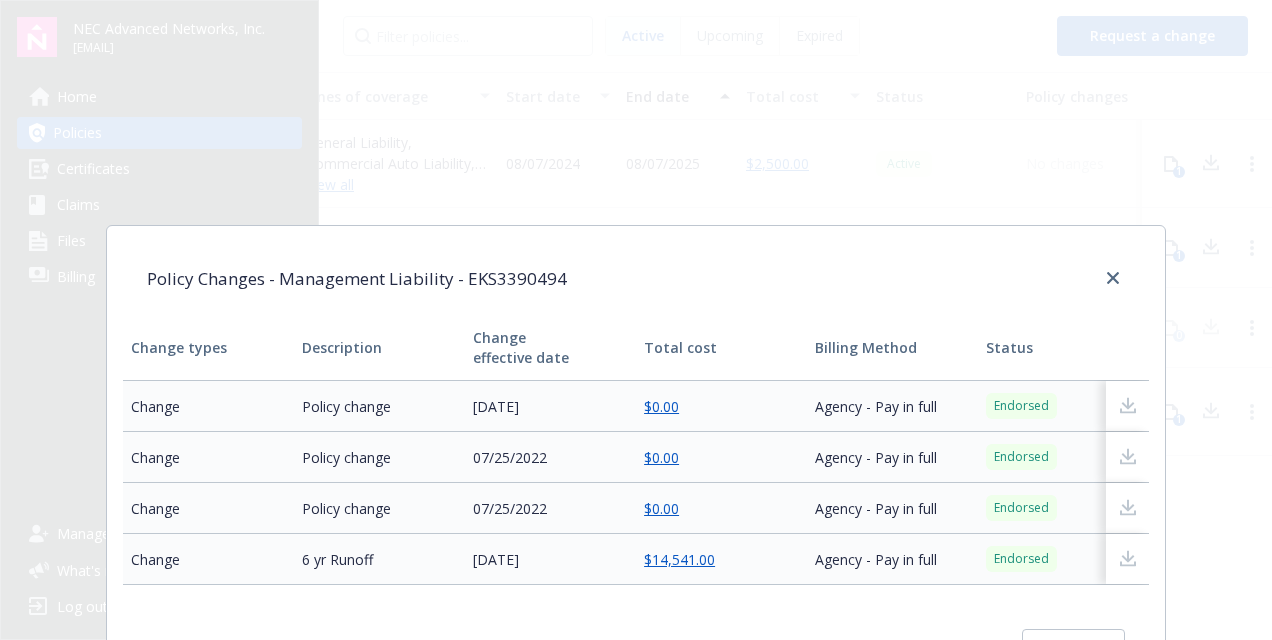 scroll, scrollTop: 300, scrollLeft: 0, axis: vertical 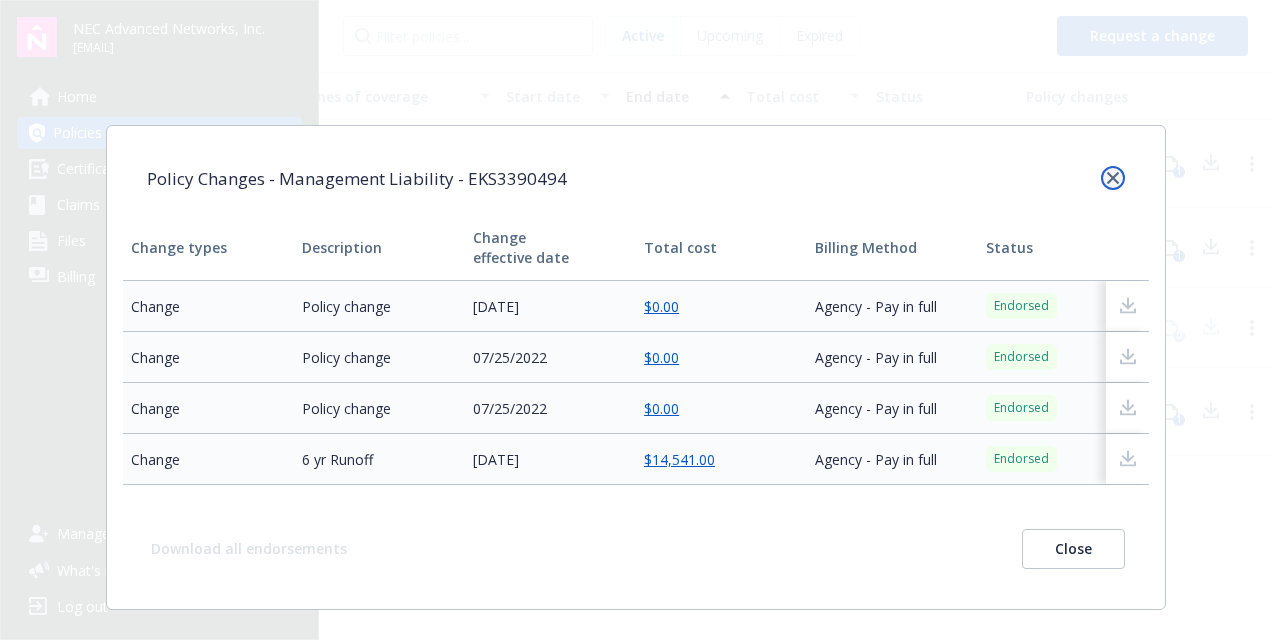 click at bounding box center [1113, 178] 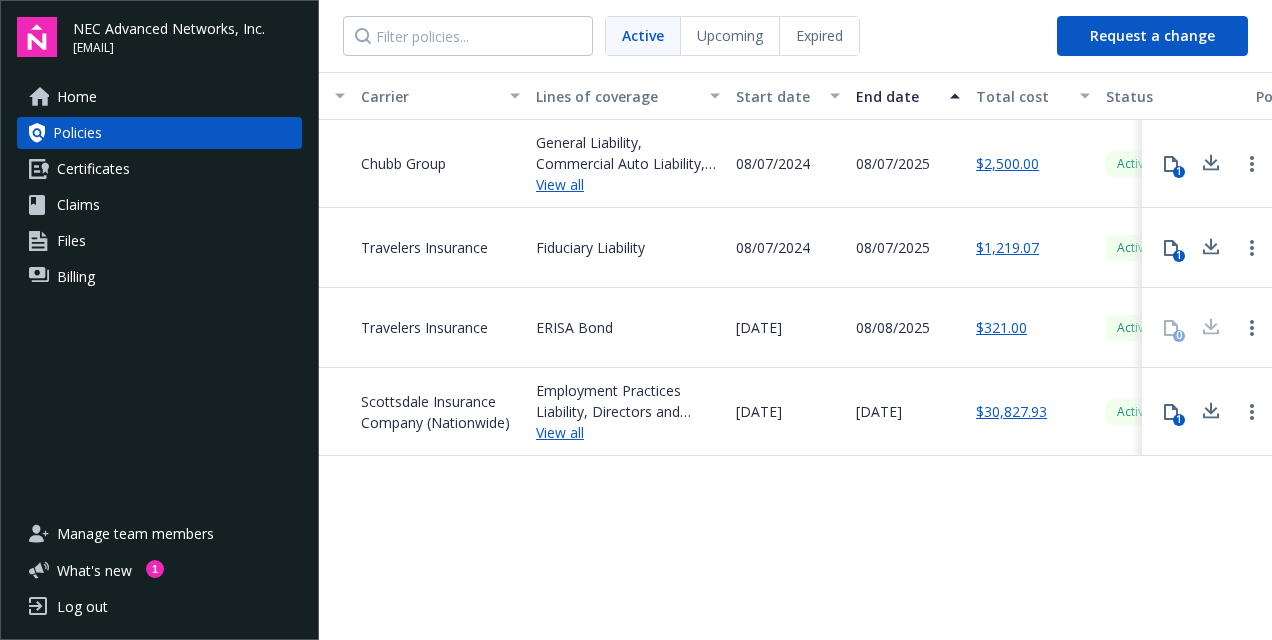 scroll, scrollTop: 0, scrollLeft: 696, axis: horizontal 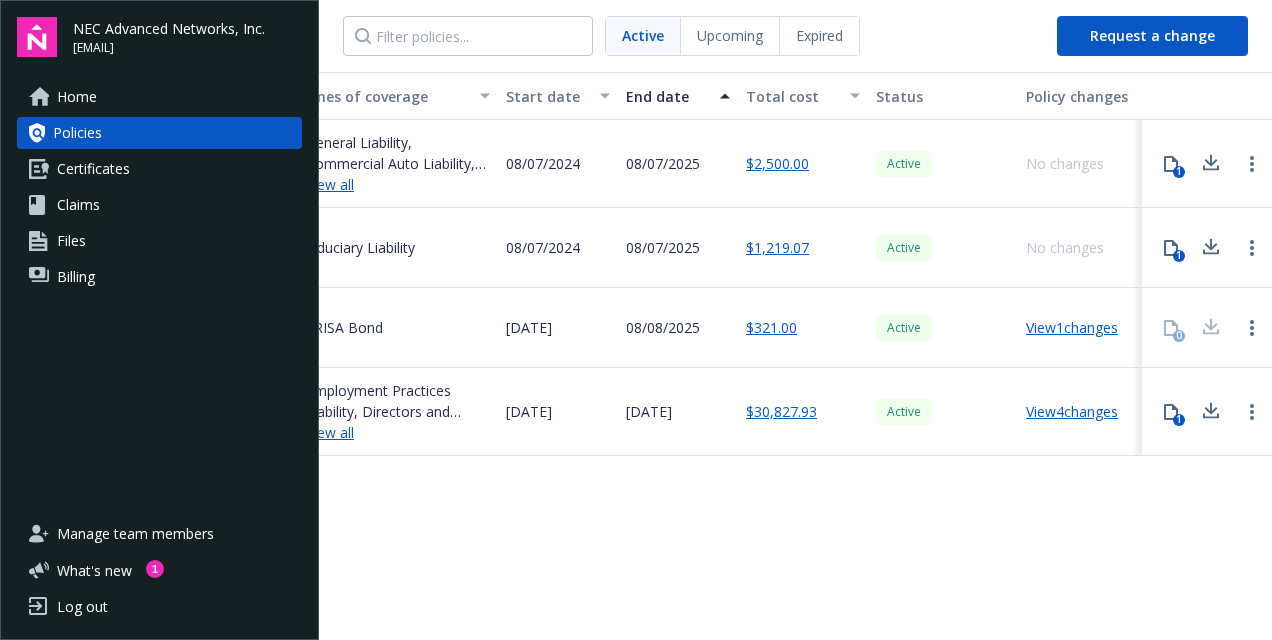click on "$30,827.93" at bounding box center [781, 411] 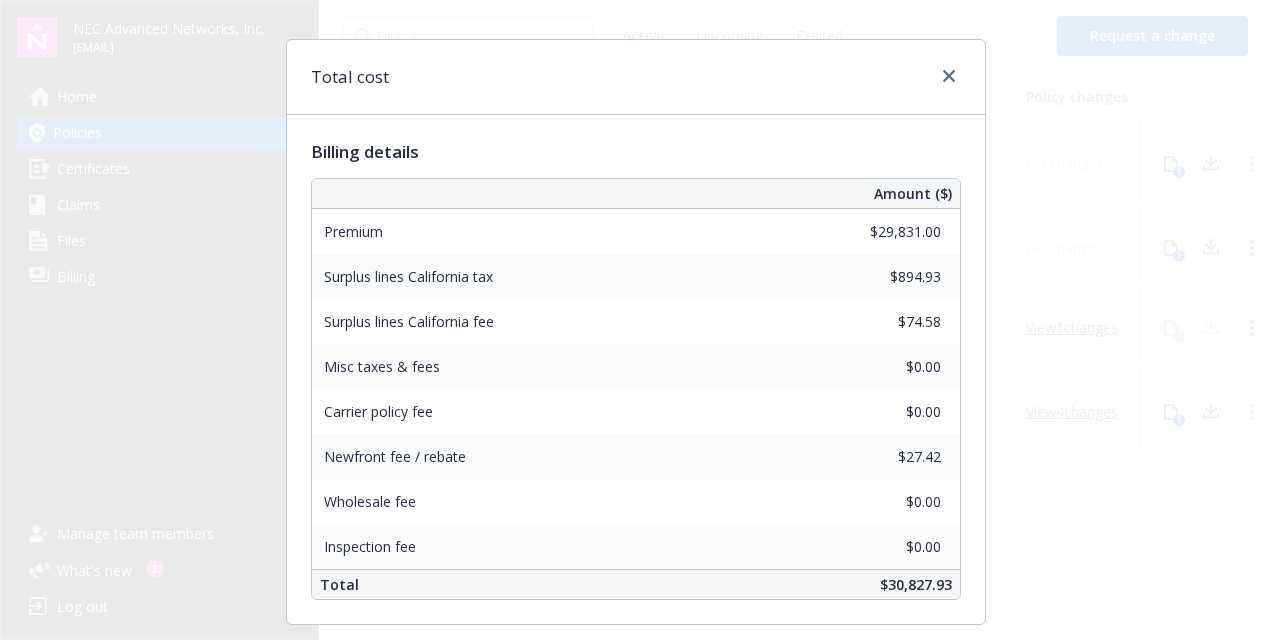 scroll, scrollTop: 0, scrollLeft: 0, axis: both 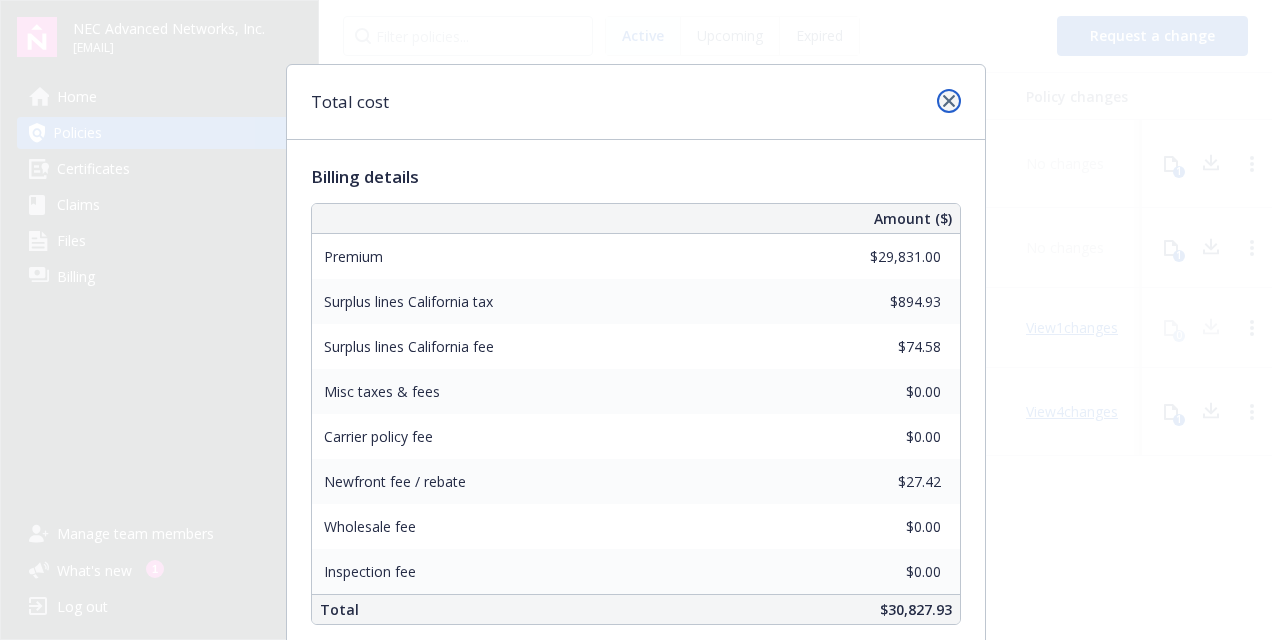 click at bounding box center [949, 101] 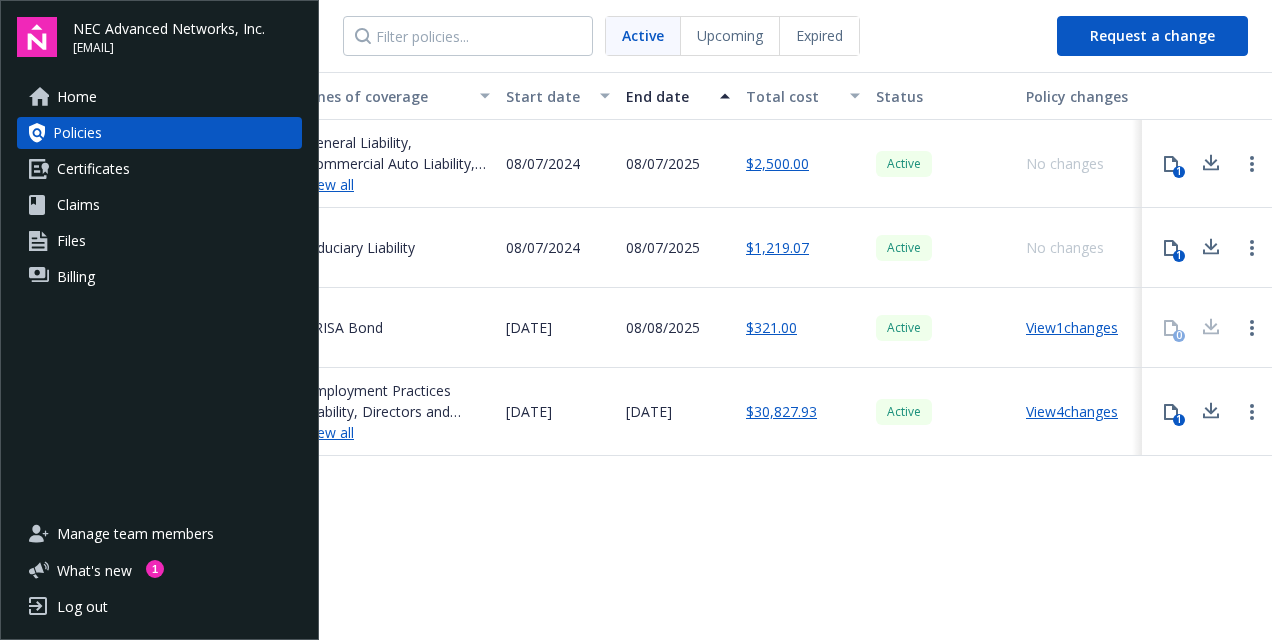 click on "View  4  changes" at bounding box center (1072, 411) 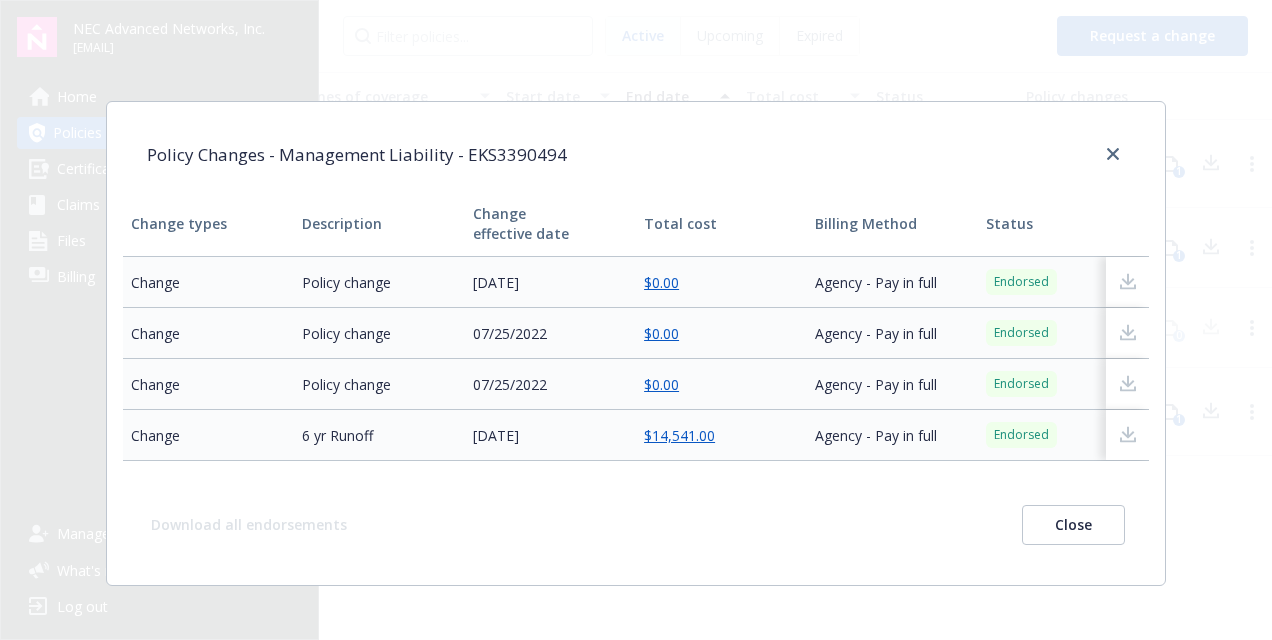 scroll, scrollTop: 332, scrollLeft: 0, axis: vertical 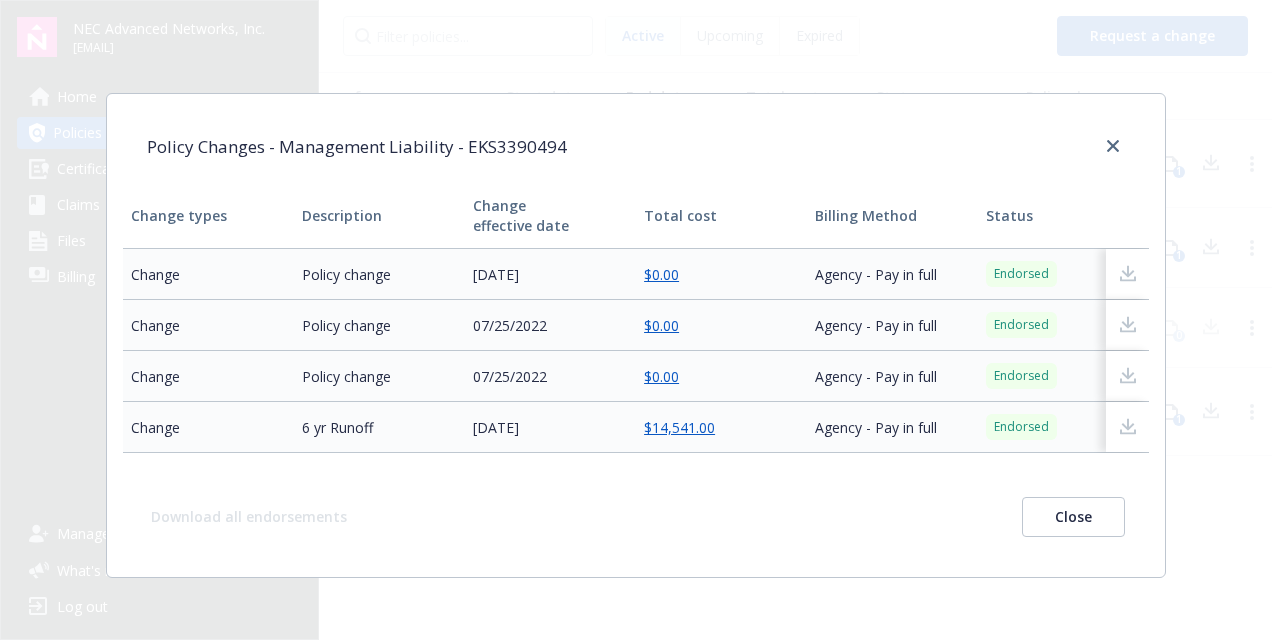 click on "Close" at bounding box center [1073, 517] 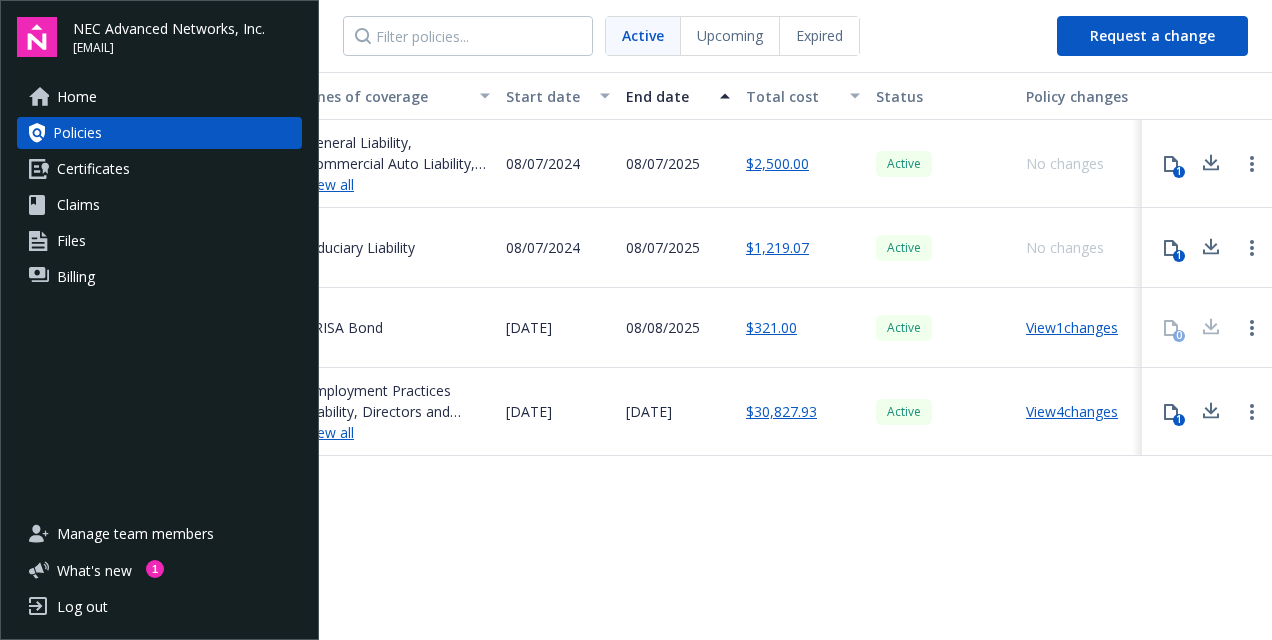 click on "Policy number Policy type Carrier Lines of coverage Start date End date Total cost Status Policy changes [POLICY_NUMBER] Foreign Package Chubb Group General Liability, Commercial Auto Liability, Kidnap and Ransom, Foreign Voluntary Workers Compensation, Business Travel Accident View all [DATE] [DATE] $2,500.00 Active No changes 1 [POLICY_NUMBER] Fiduciary Liability $1M Limit Travelers Insurance Fiduciary Liability [DATE] [DATE] $1,219.07 Active No changes 1 [POLICY_NUMBER] ERISA Bond ERISA Bond Travelers Insurance ERISA Bond [DATE] [DATE] $321.00 Active View  1  changes 0 [POLICY_NUMBER] Management Liability $1M D&O/$500K EPL Scottsdale Insurance Company (Nationwide) Employment Practices Liability, Directors and Officers View all [DATE] [DATE] $30,827.93 Active View  4  changes 1" at bounding box center (795, 354) 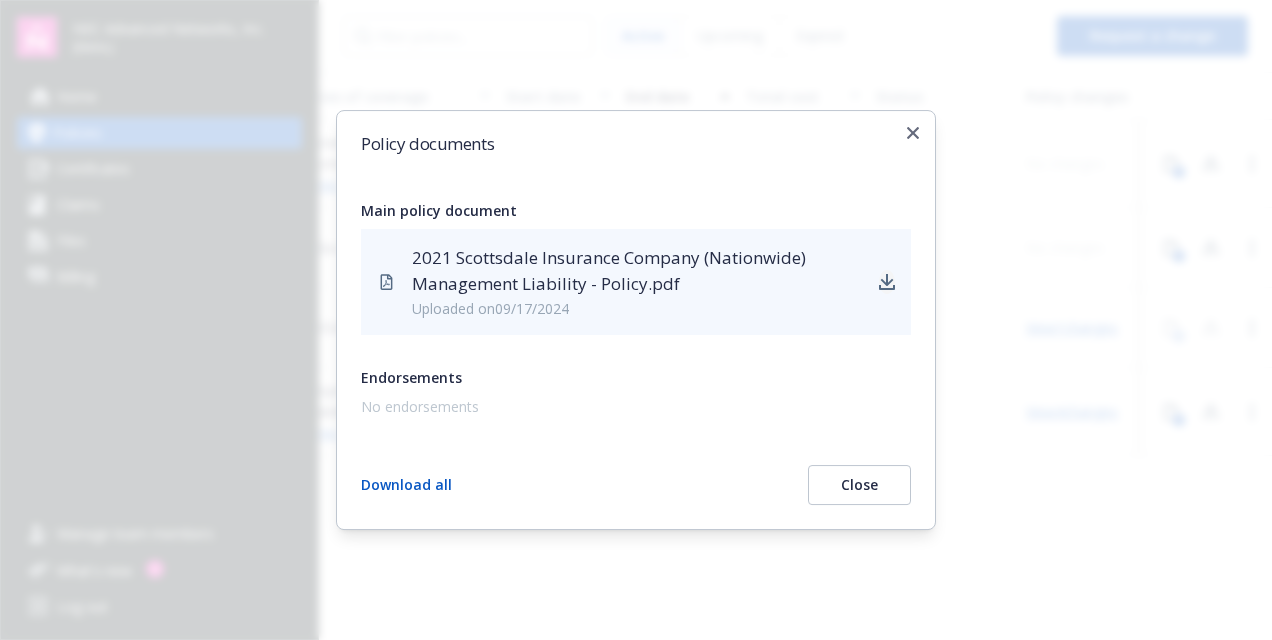 click 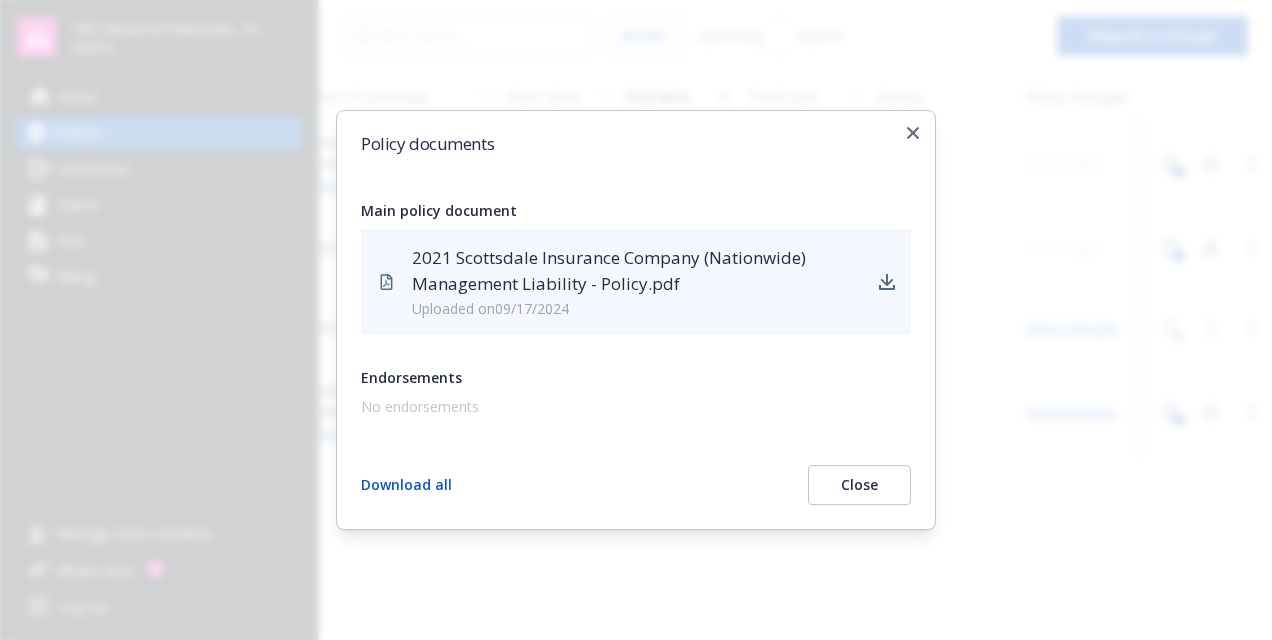 click on "Close" at bounding box center [859, 485] 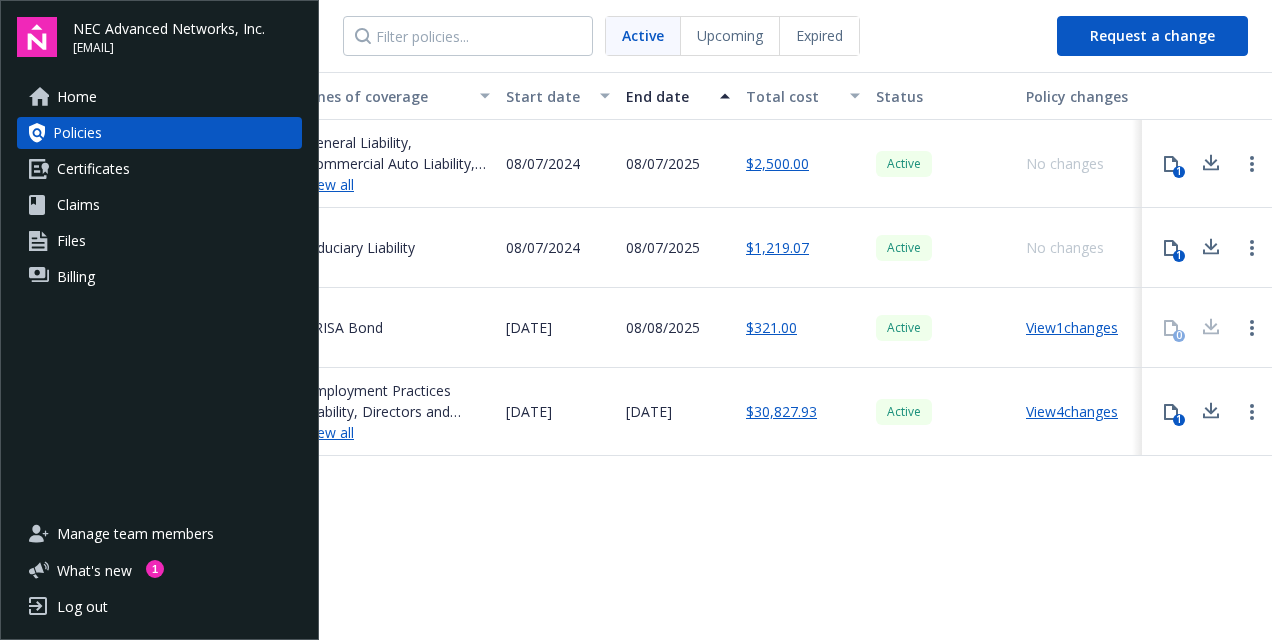 click on "Certificates" at bounding box center [93, 169] 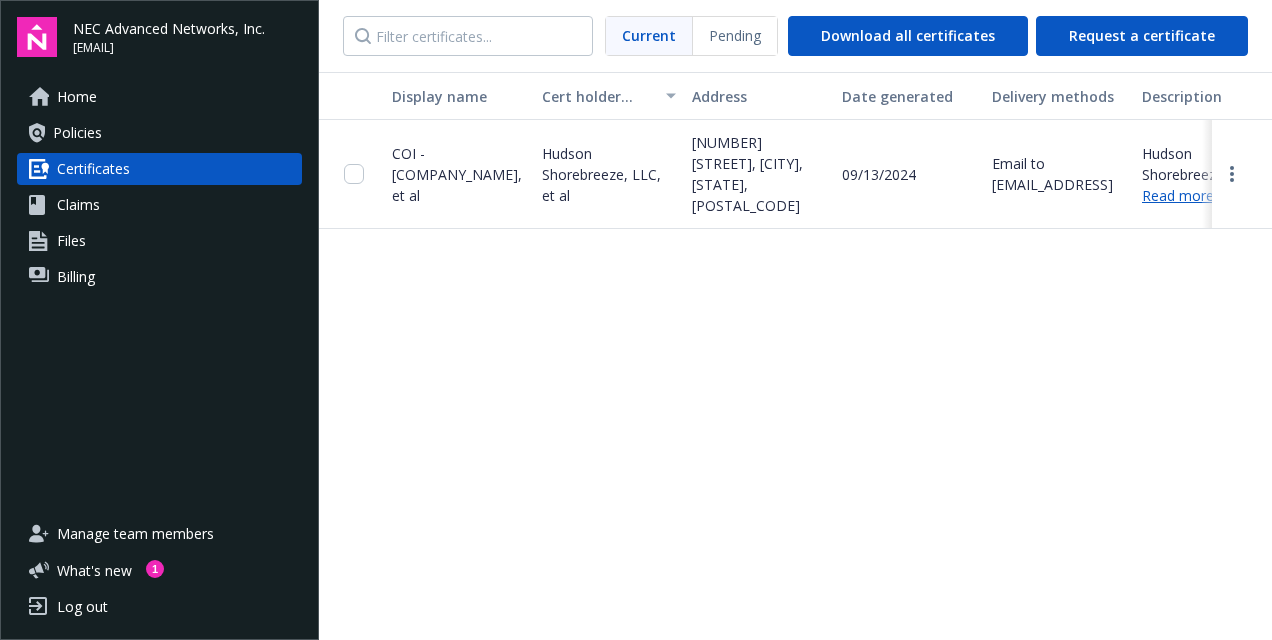 click on "Claims" at bounding box center [78, 205] 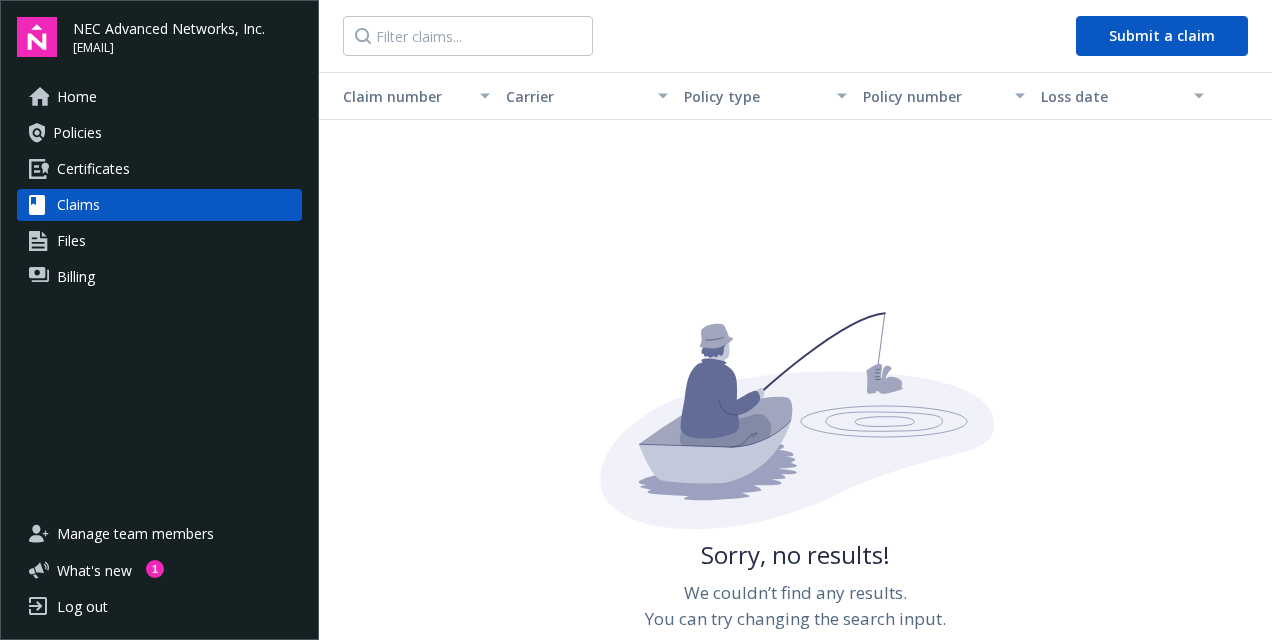 click on "Files" at bounding box center [71, 241] 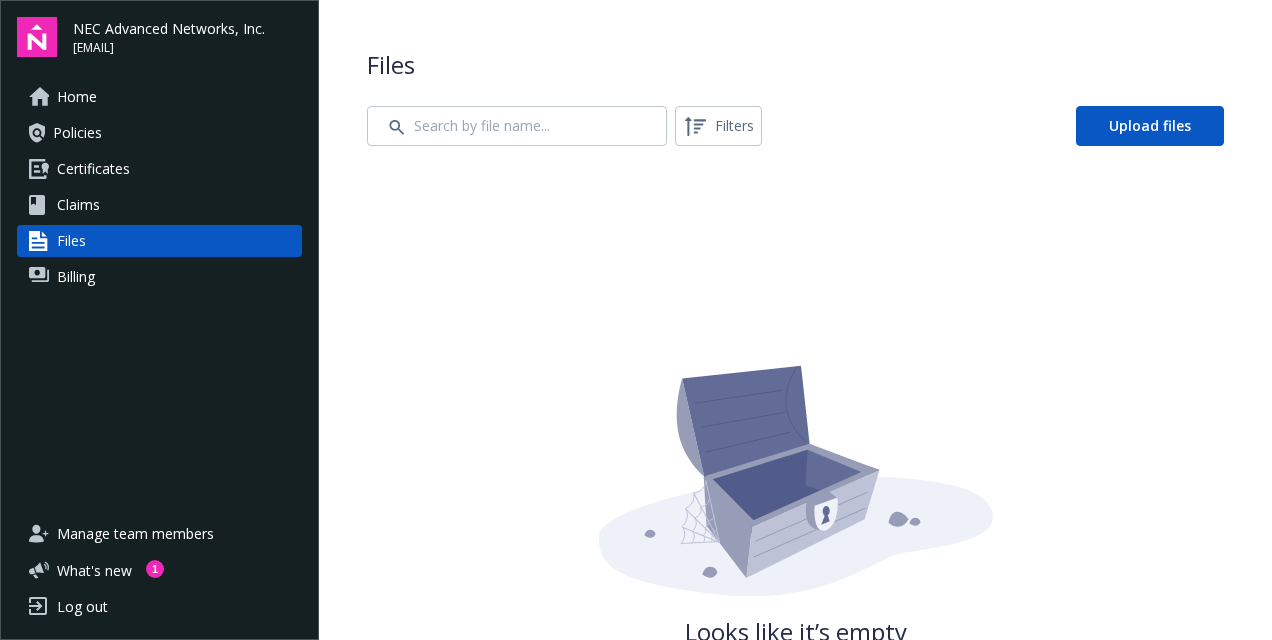 click on "Billing" at bounding box center [159, 277] 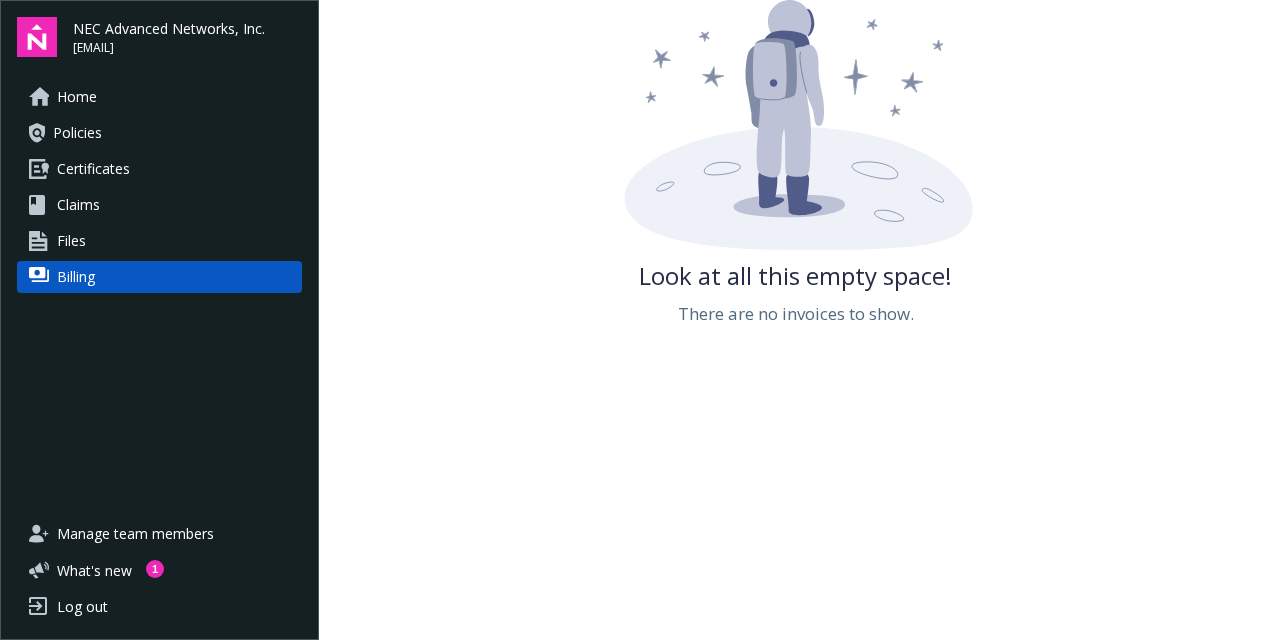 scroll, scrollTop: 0, scrollLeft: 0, axis: both 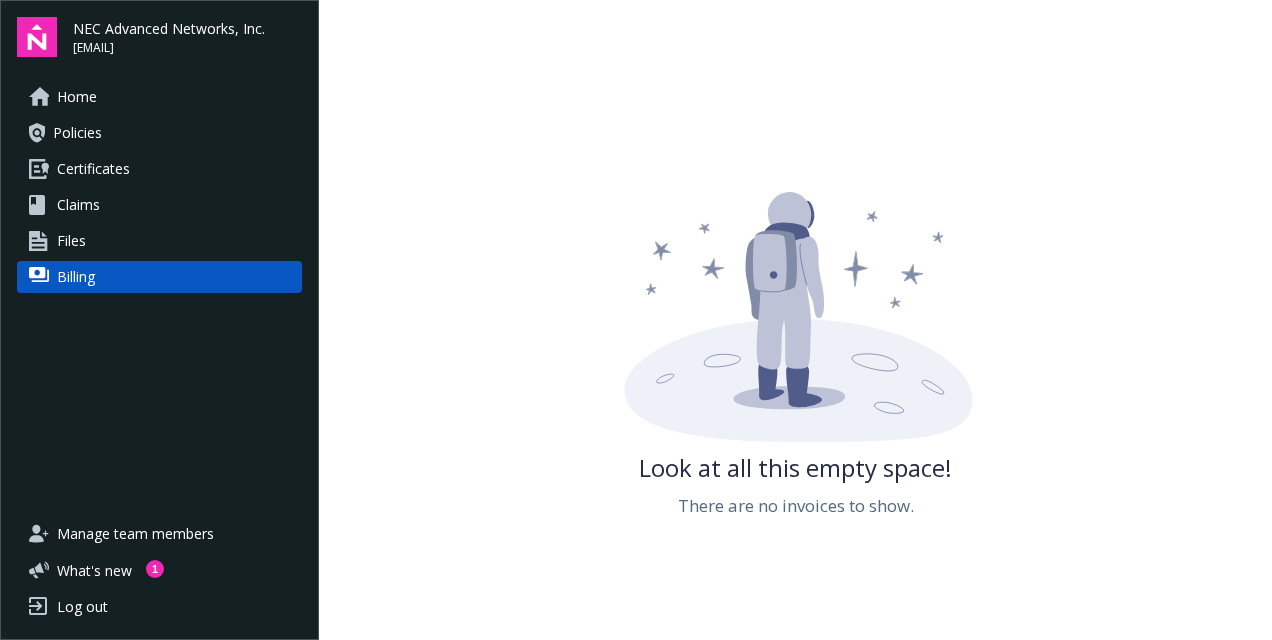 click on "Home" at bounding box center (77, 97) 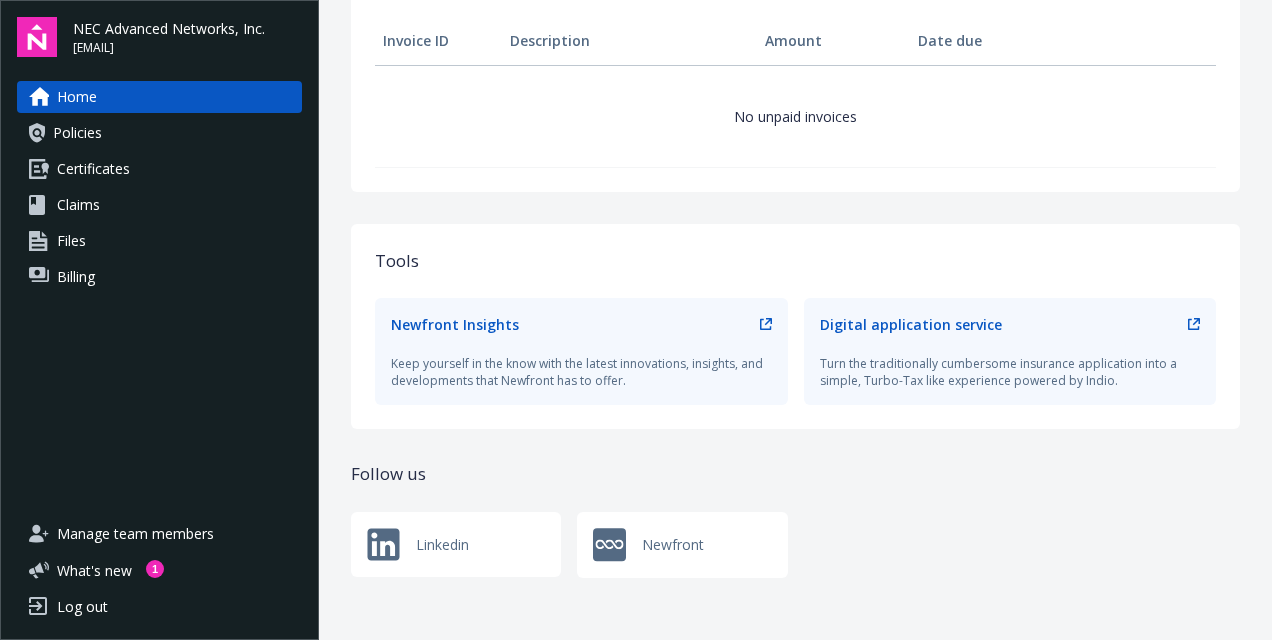 scroll, scrollTop: 0, scrollLeft: 0, axis: both 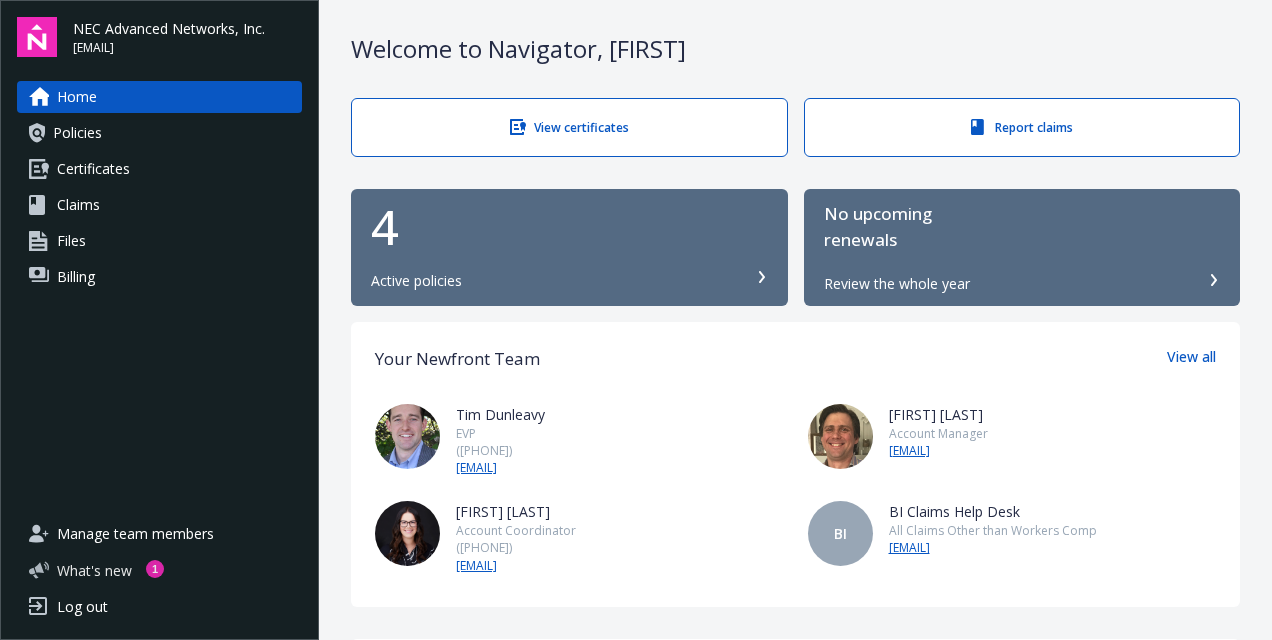 click on "What ' s new" at bounding box center (94, 570) 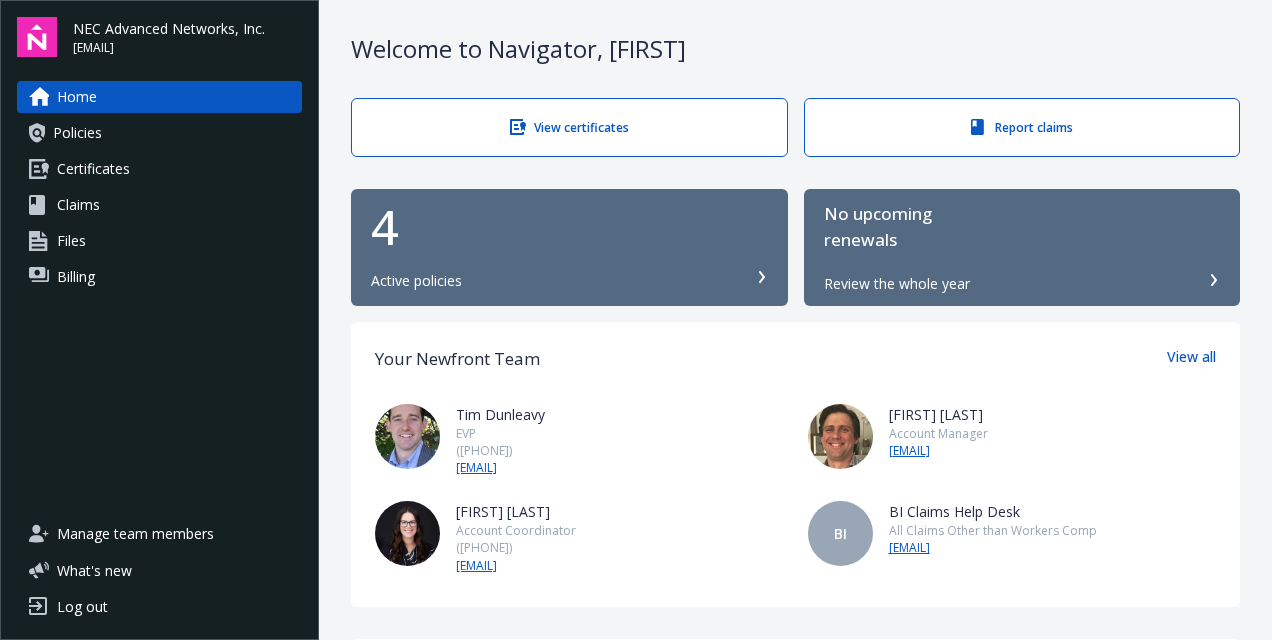 click on "Home" at bounding box center (77, 97) 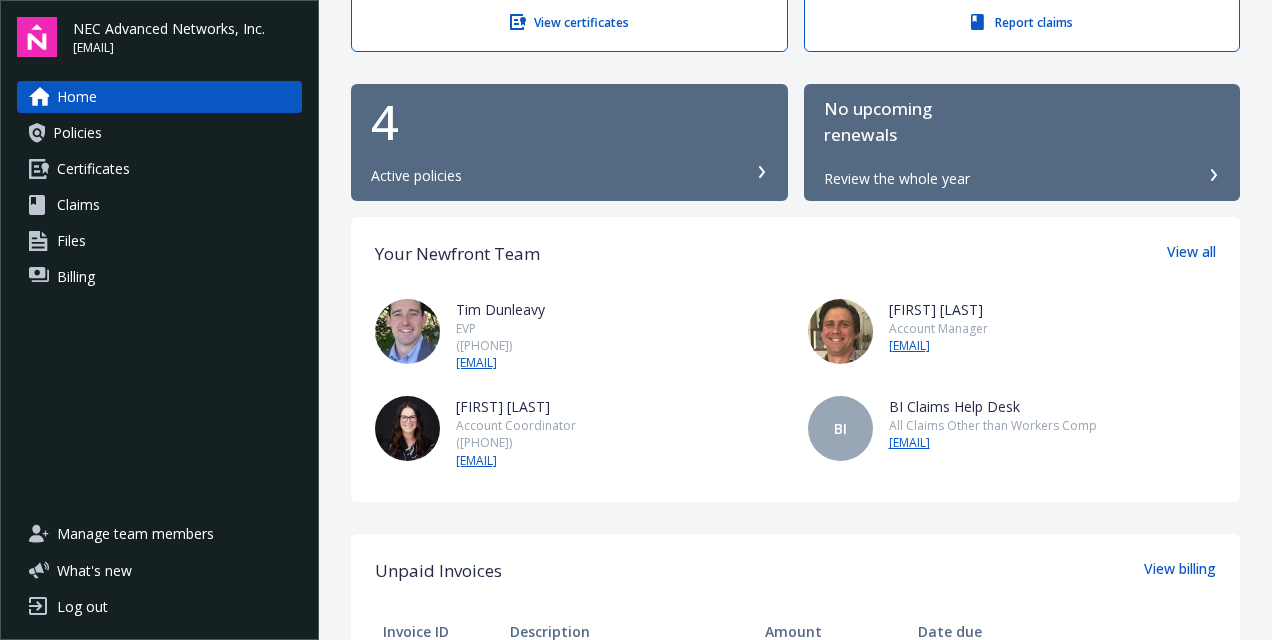 scroll, scrollTop: 0, scrollLeft: 0, axis: both 